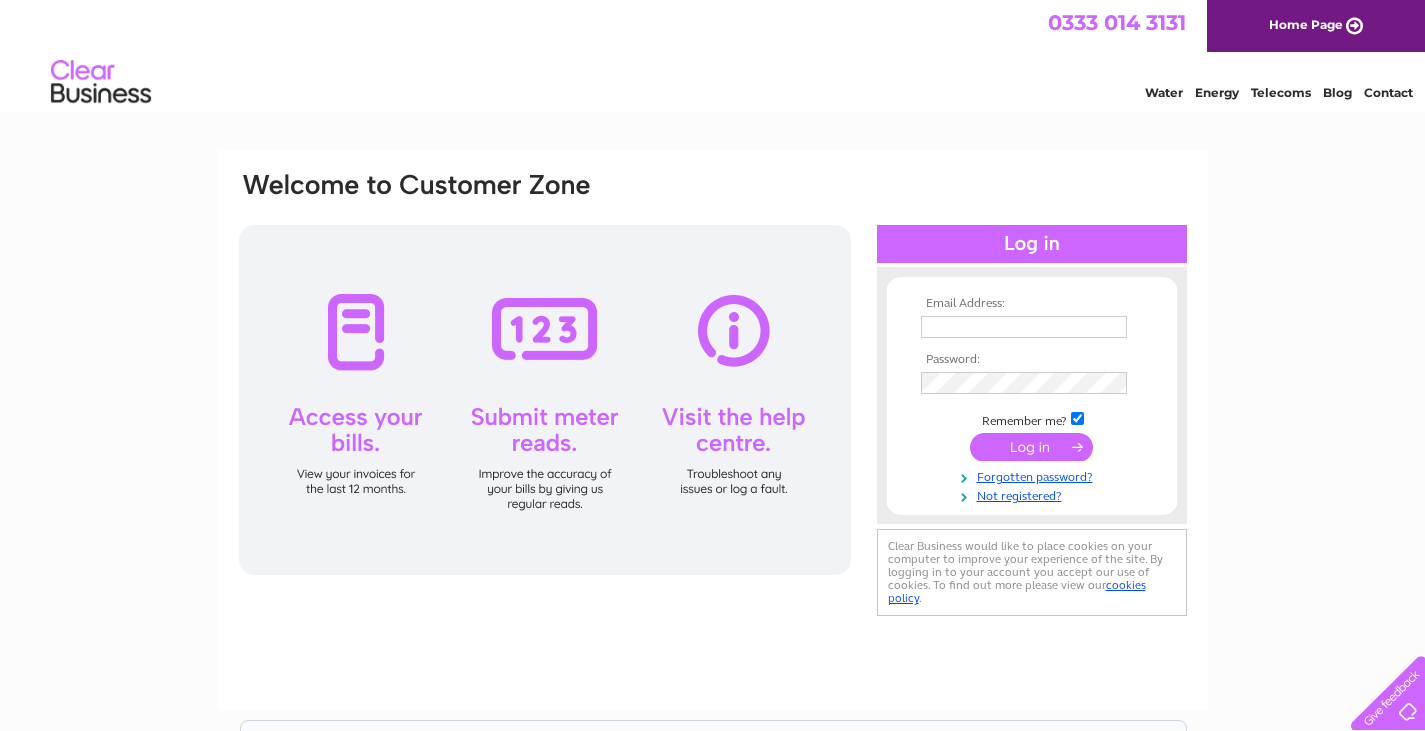 scroll, scrollTop: 0, scrollLeft: 0, axis: both 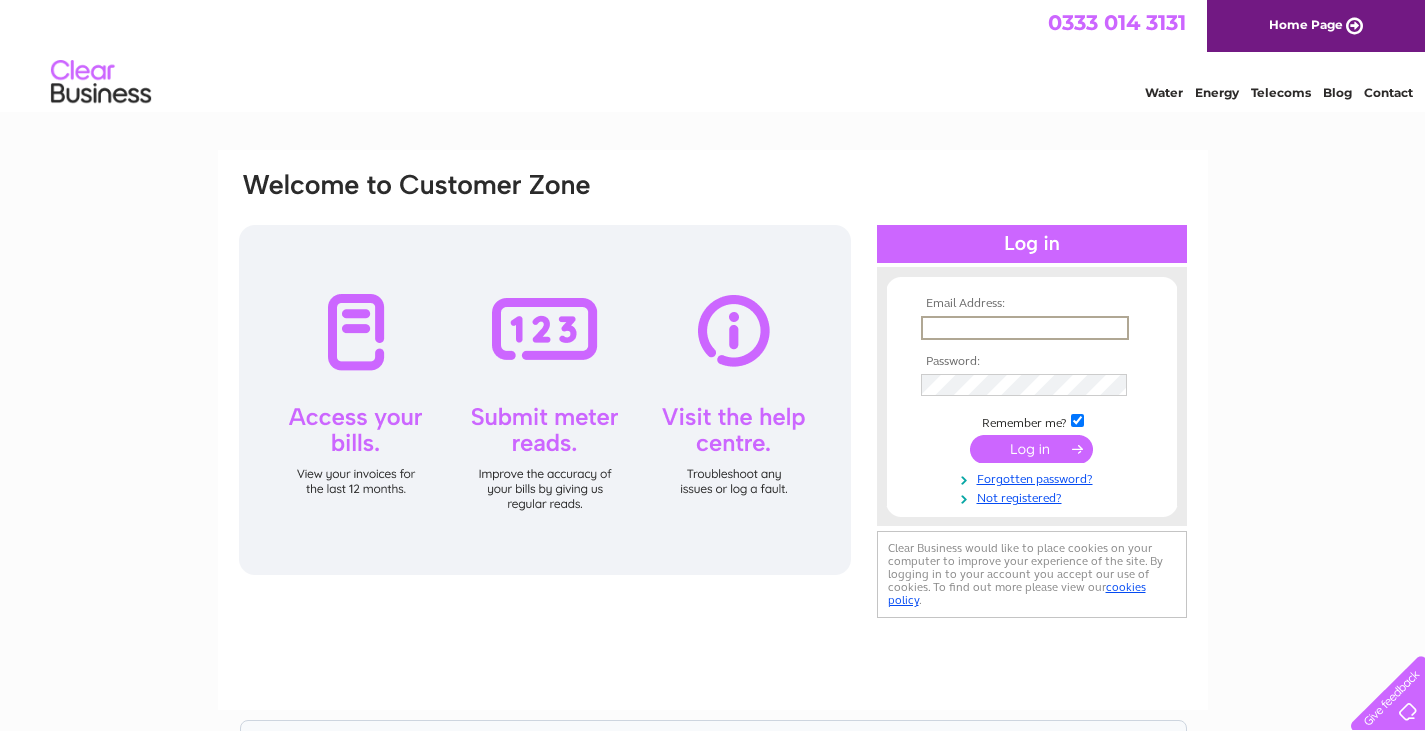 click at bounding box center [1025, 328] 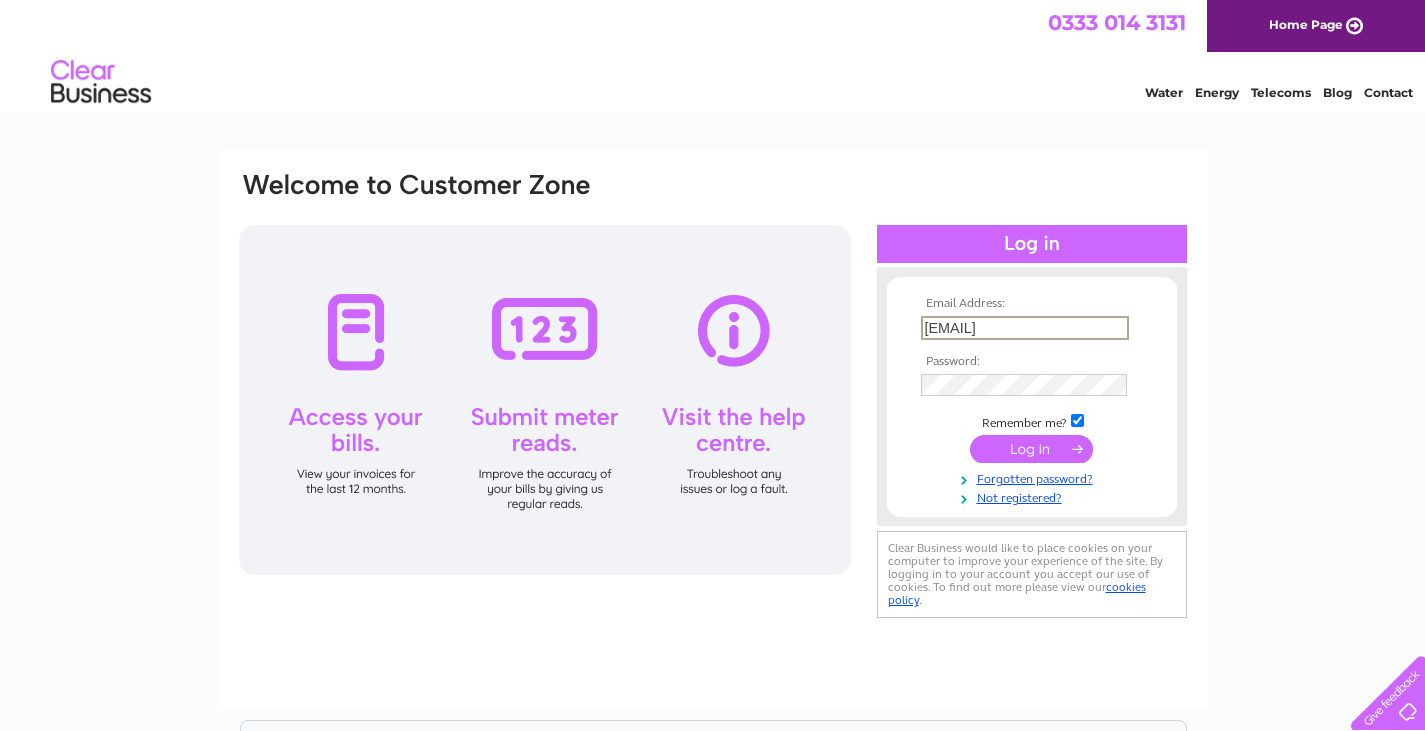 type on "finance@carrgomm.org" 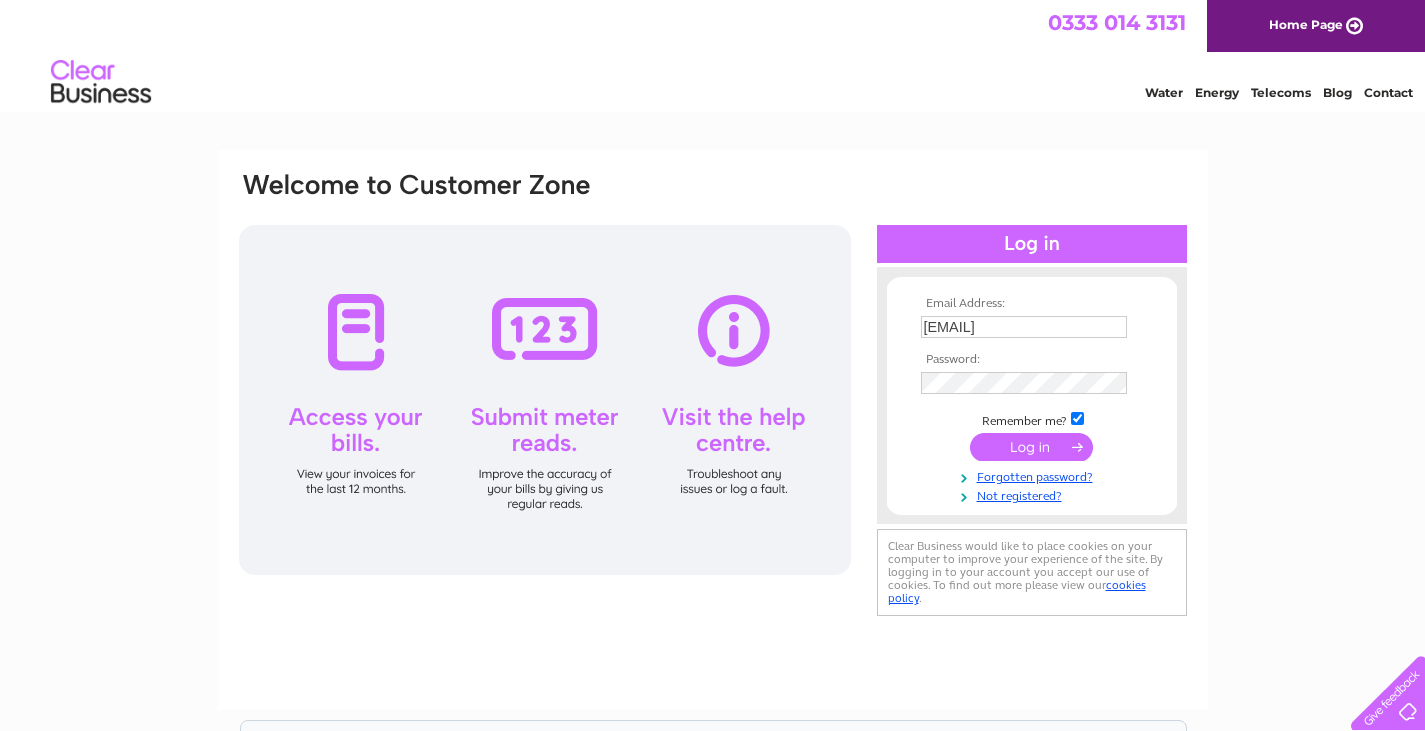 click at bounding box center [1031, 447] 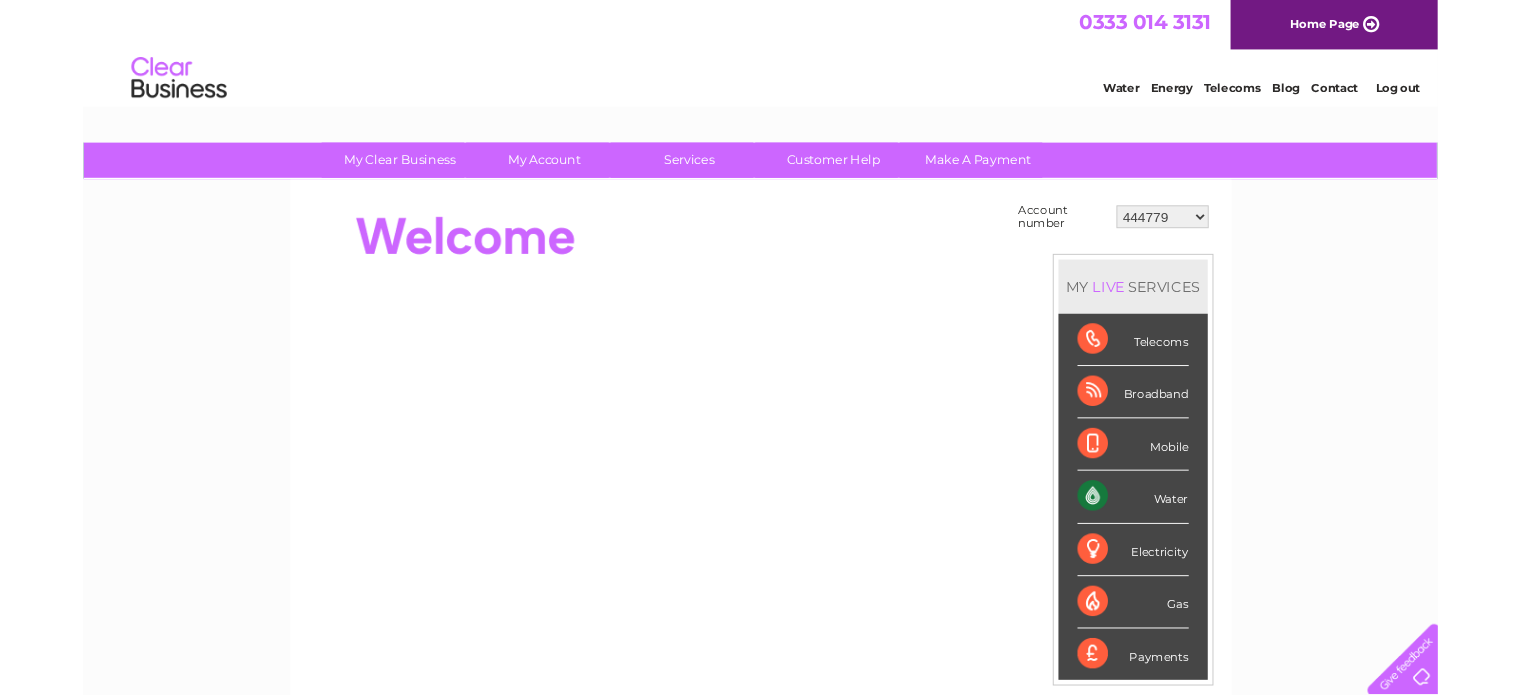 scroll, scrollTop: 0, scrollLeft: 0, axis: both 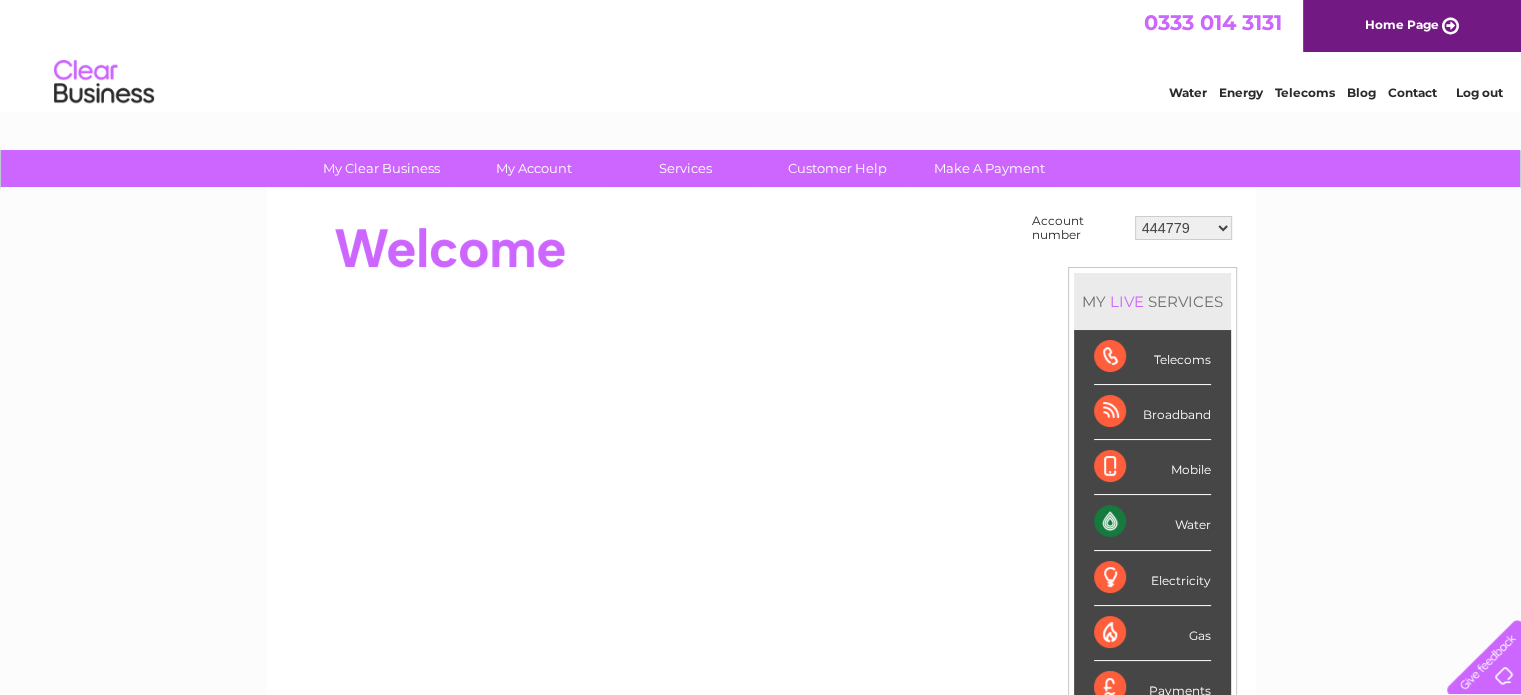 click on "[NUMBER]
[NUMBER]
[NUMBER]" at bounding box center [1183, 228] 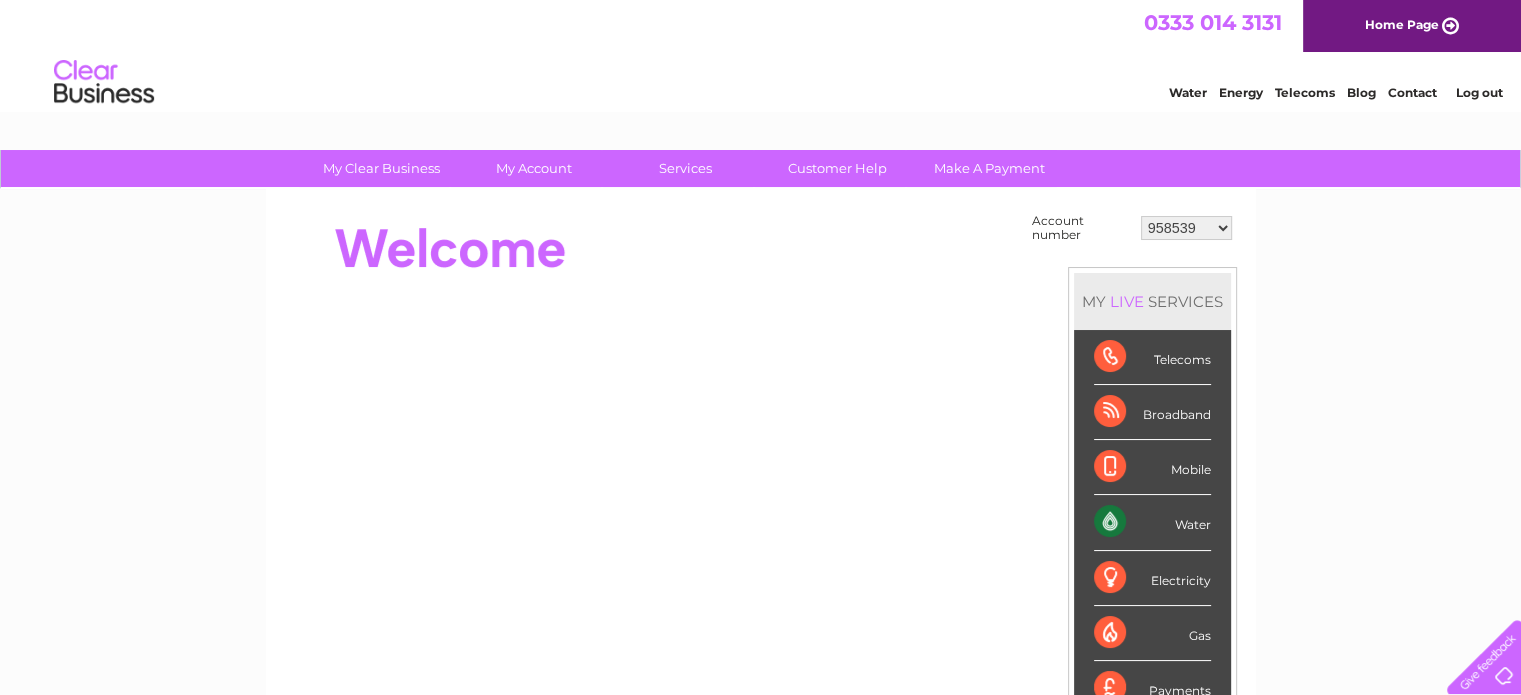 scroll, scrollTop: 0, scrollLeft: 0, axis: both 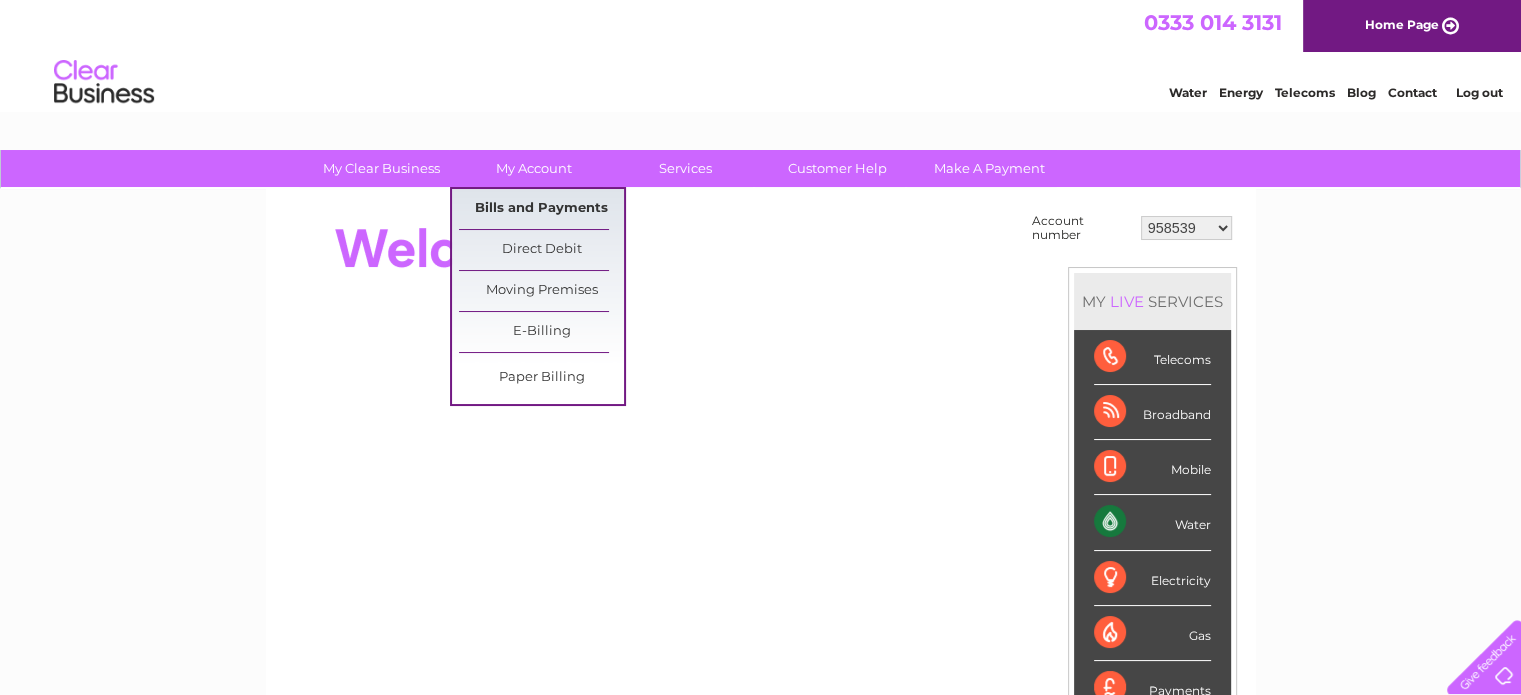 click on "Bills and Payments" at bounding box center (541, 209) 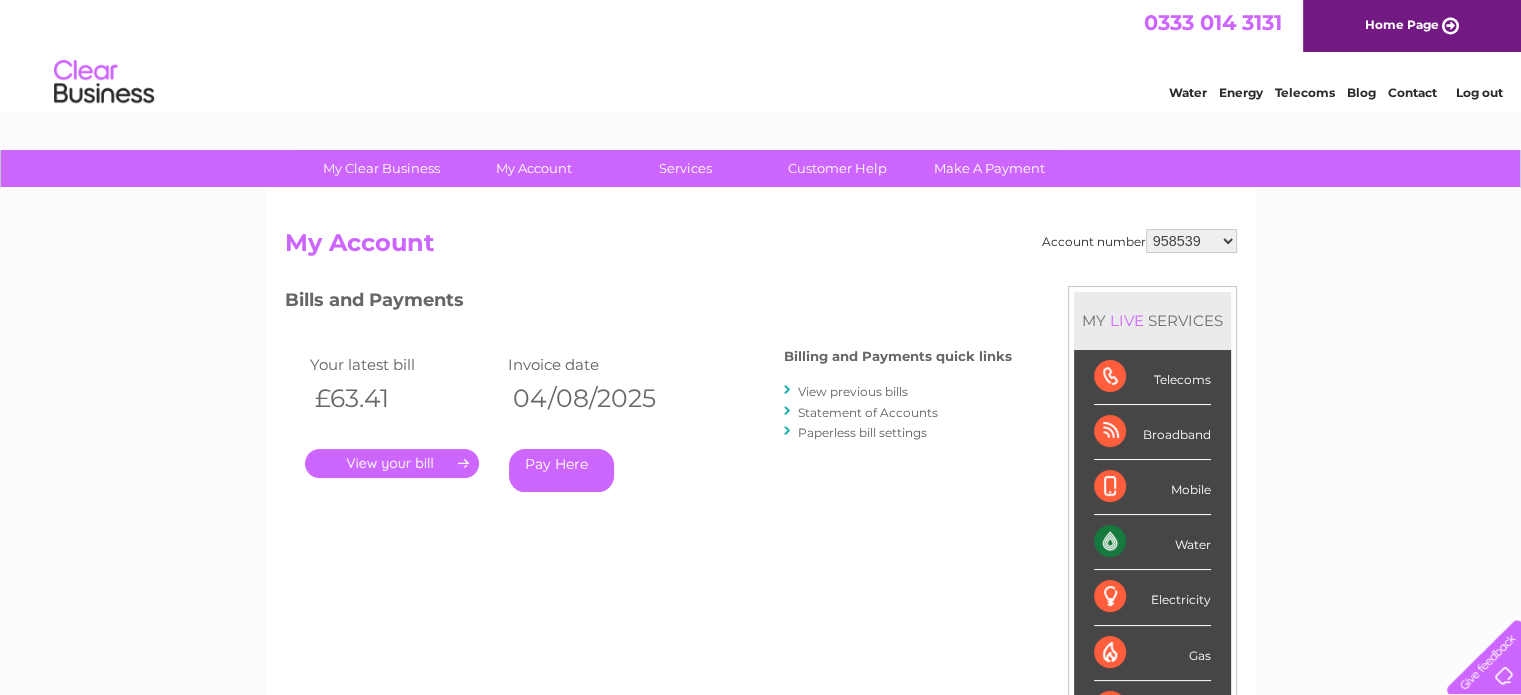 scroll, scrollTop: 0, scrollLeft: 0, axis: both 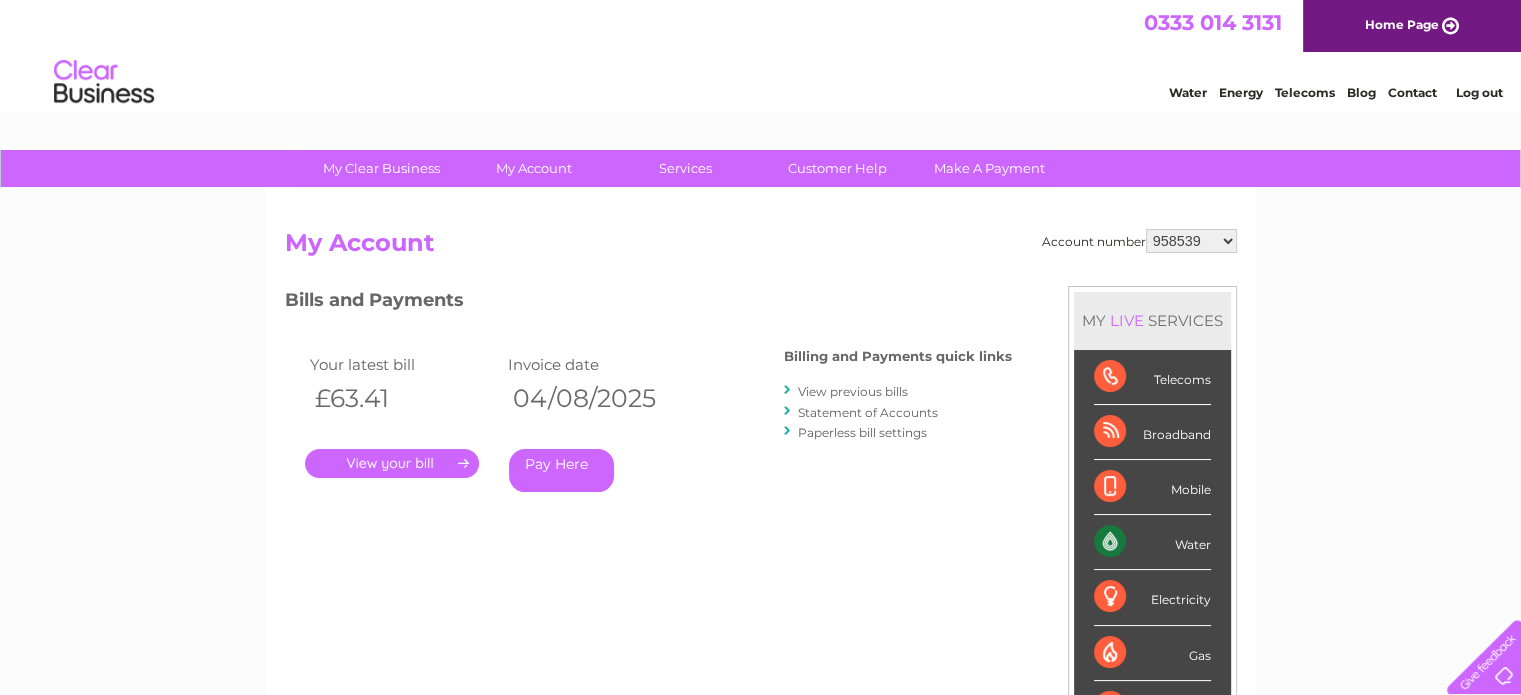 click on "View previous bills" at bounding box center [853, 391] 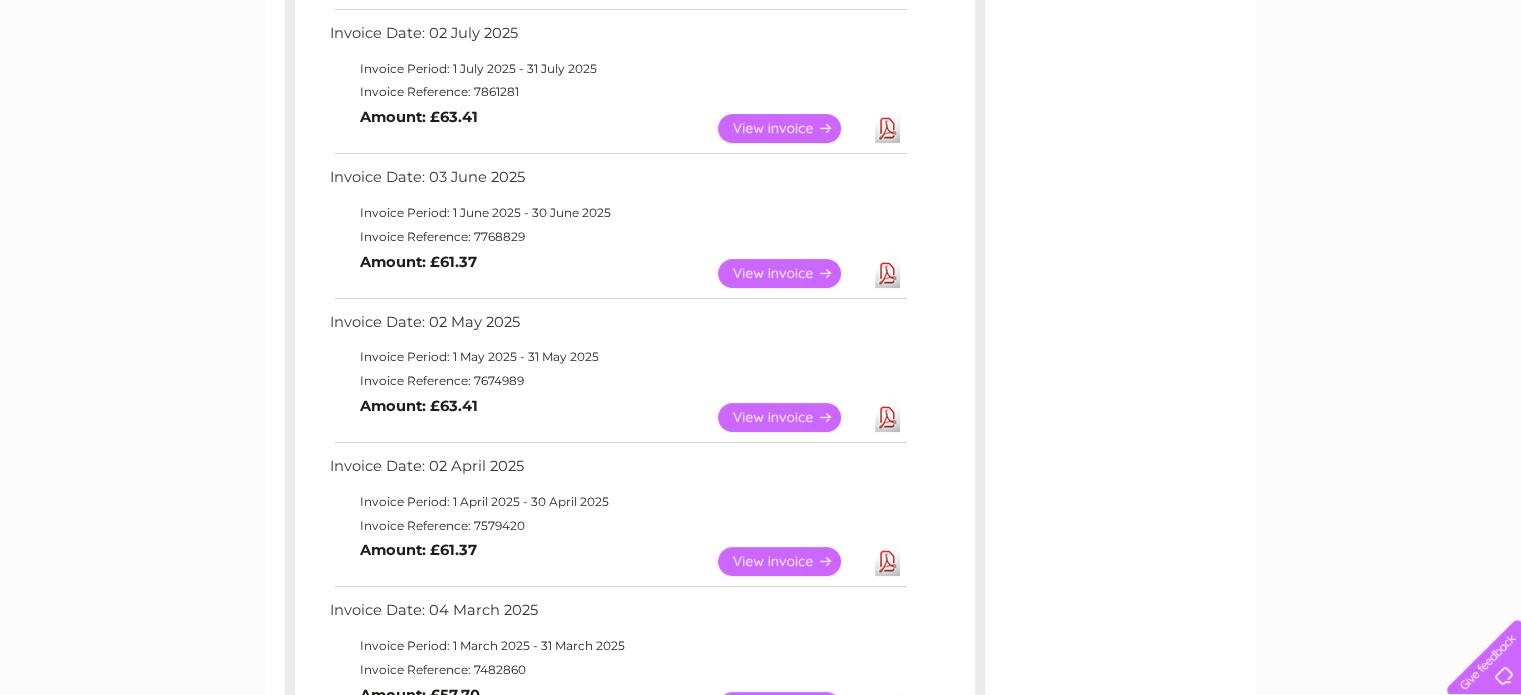 scroll, scrollTop: 700, scrollLeft: 0, axis: vertical 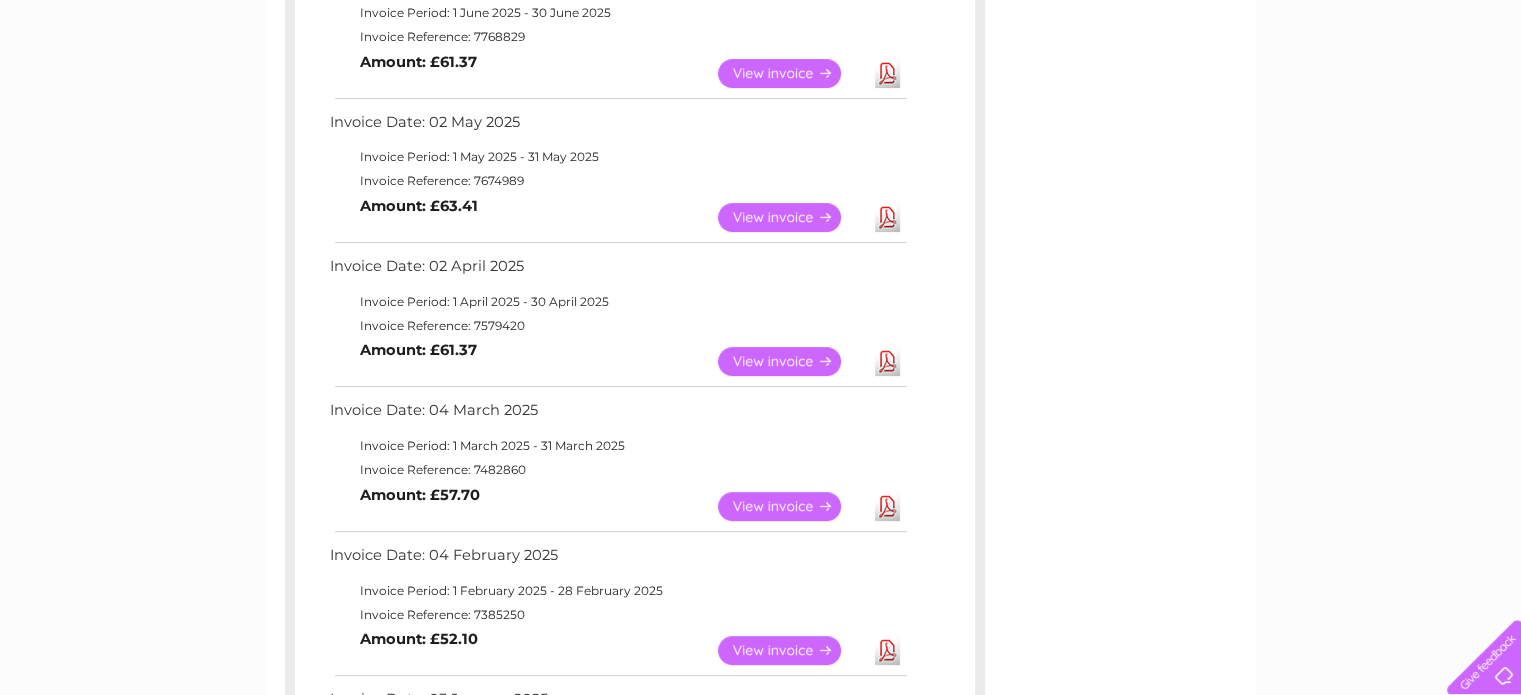 click on "Invoice Reference: 7482860" at bounding box center [617, 470] 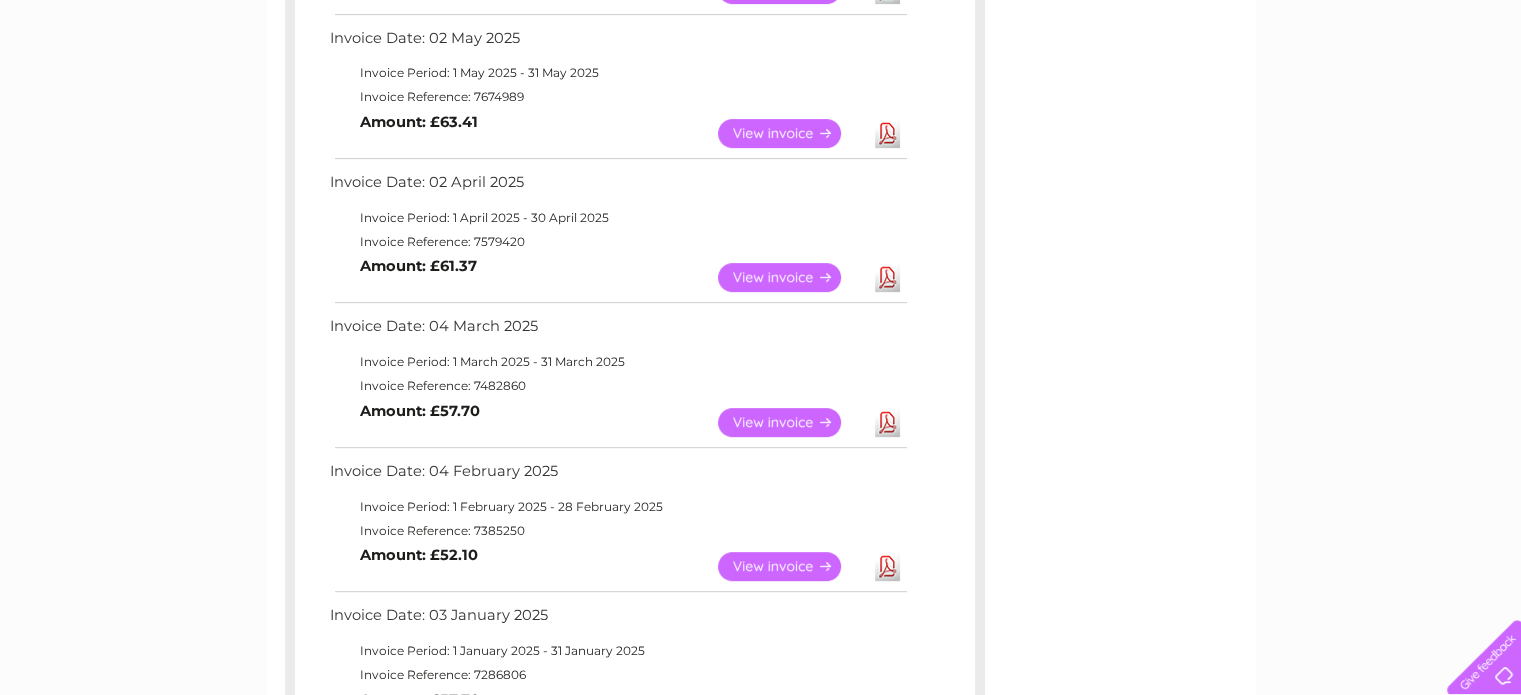 scroll, scrollTop: 789, scrollLeft: 0, axis: vertical 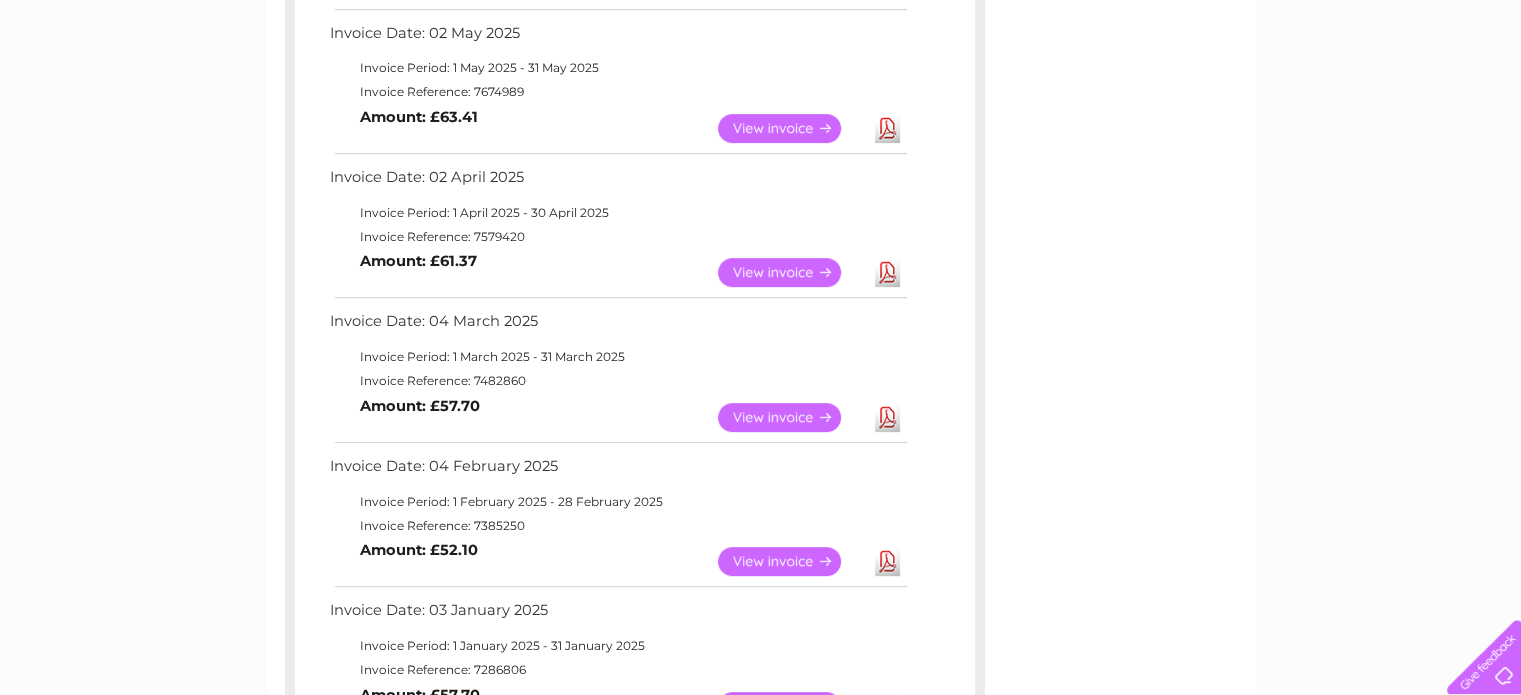 click on "Invoice Reference: 7385250" at bounding box center [617, 526] 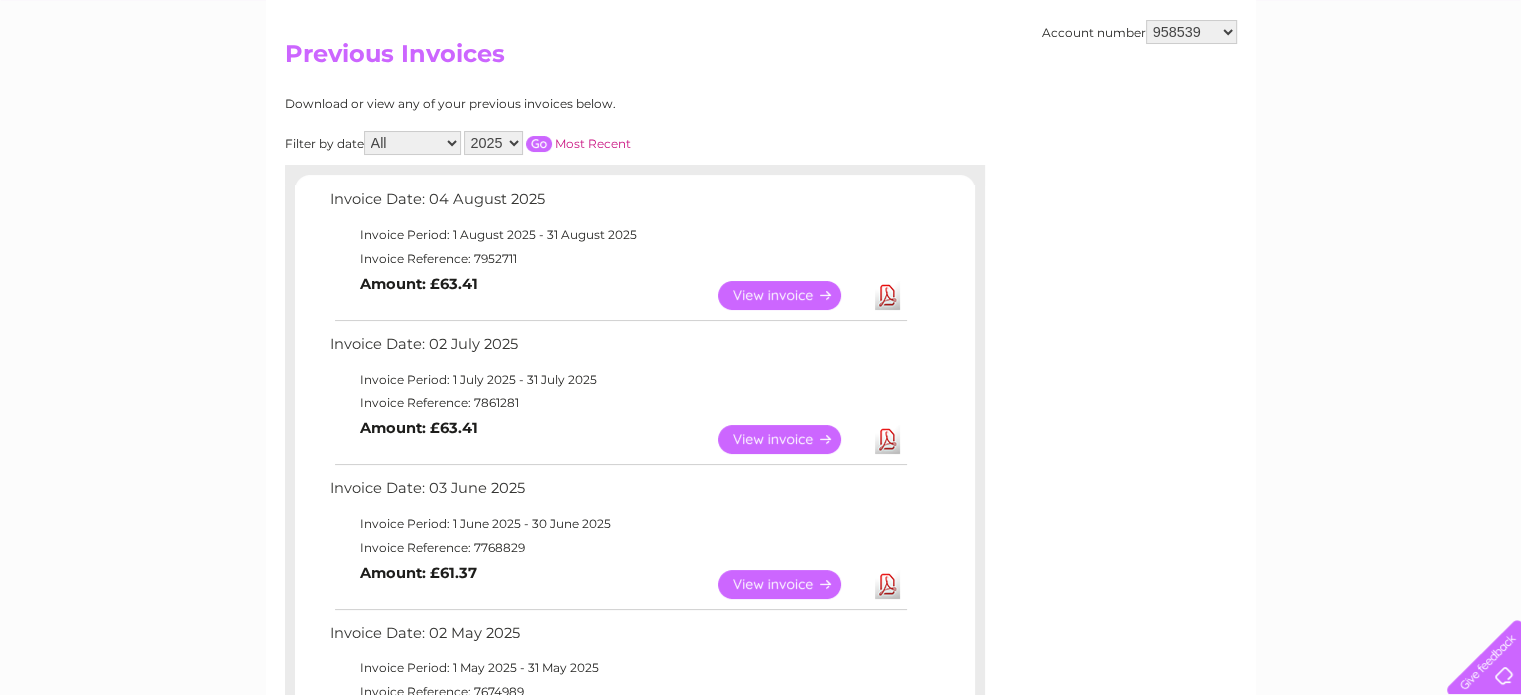 scroll, scrollTop: 0, scrollLeft: 0, axis: both 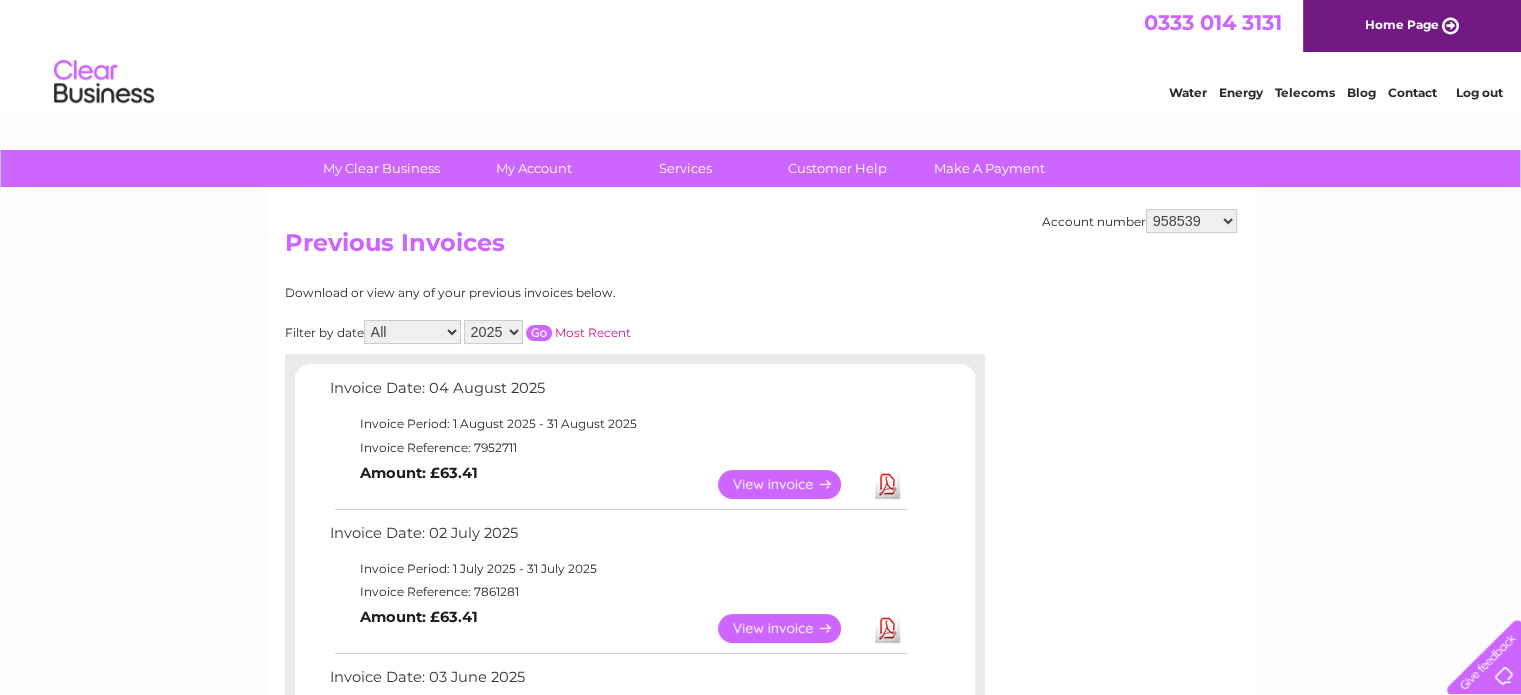 click on "2025
2024
2023
2022" at bounding box center [493, 332] 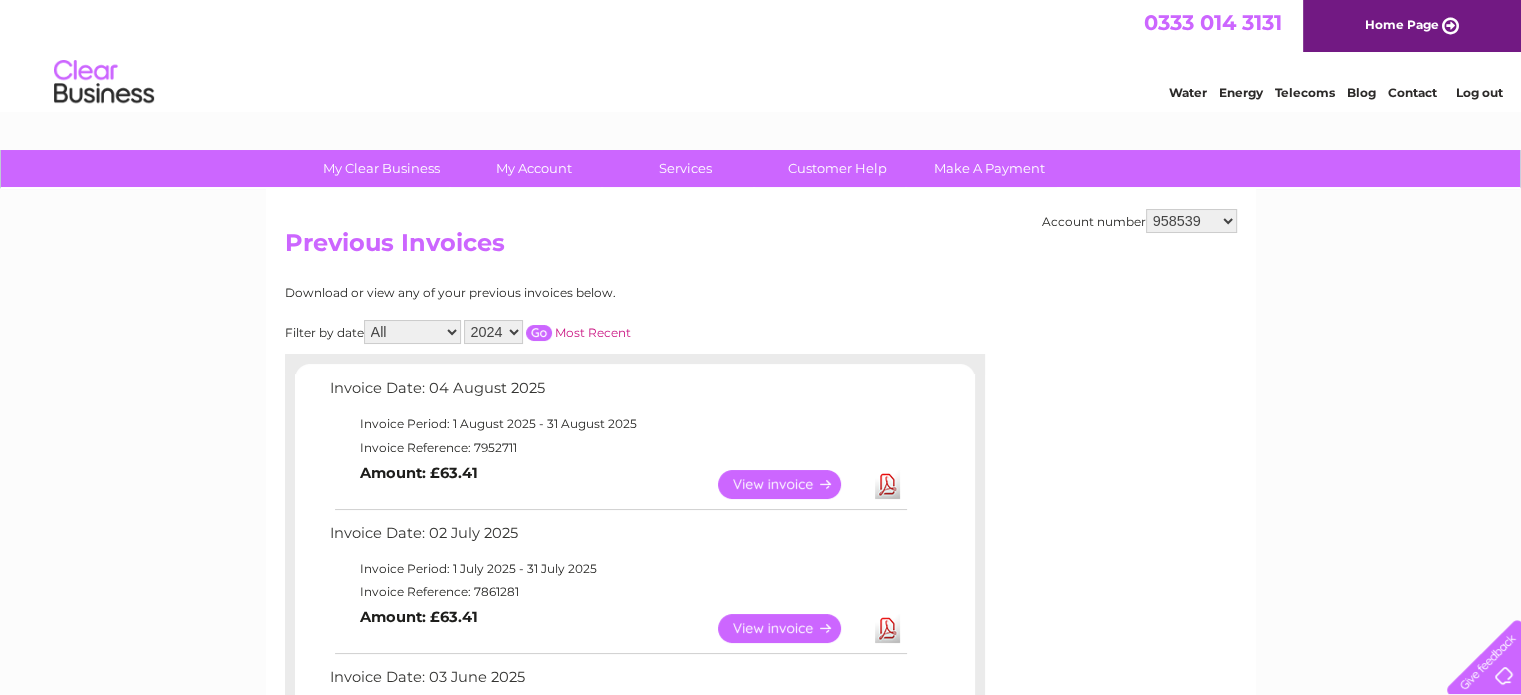 click at bounding box center [539, 333] 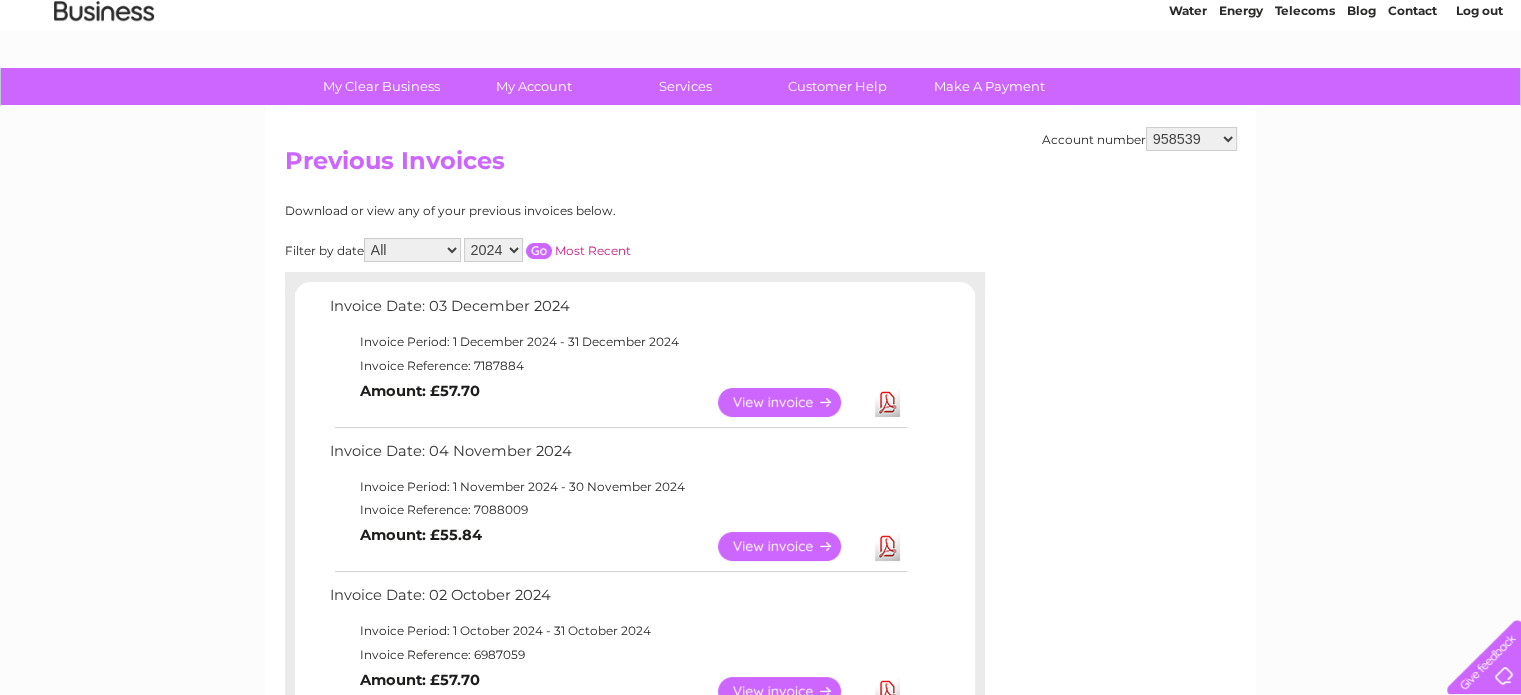 scroll, scrollTop: 200, scrollLeft: 0, axis: vertical 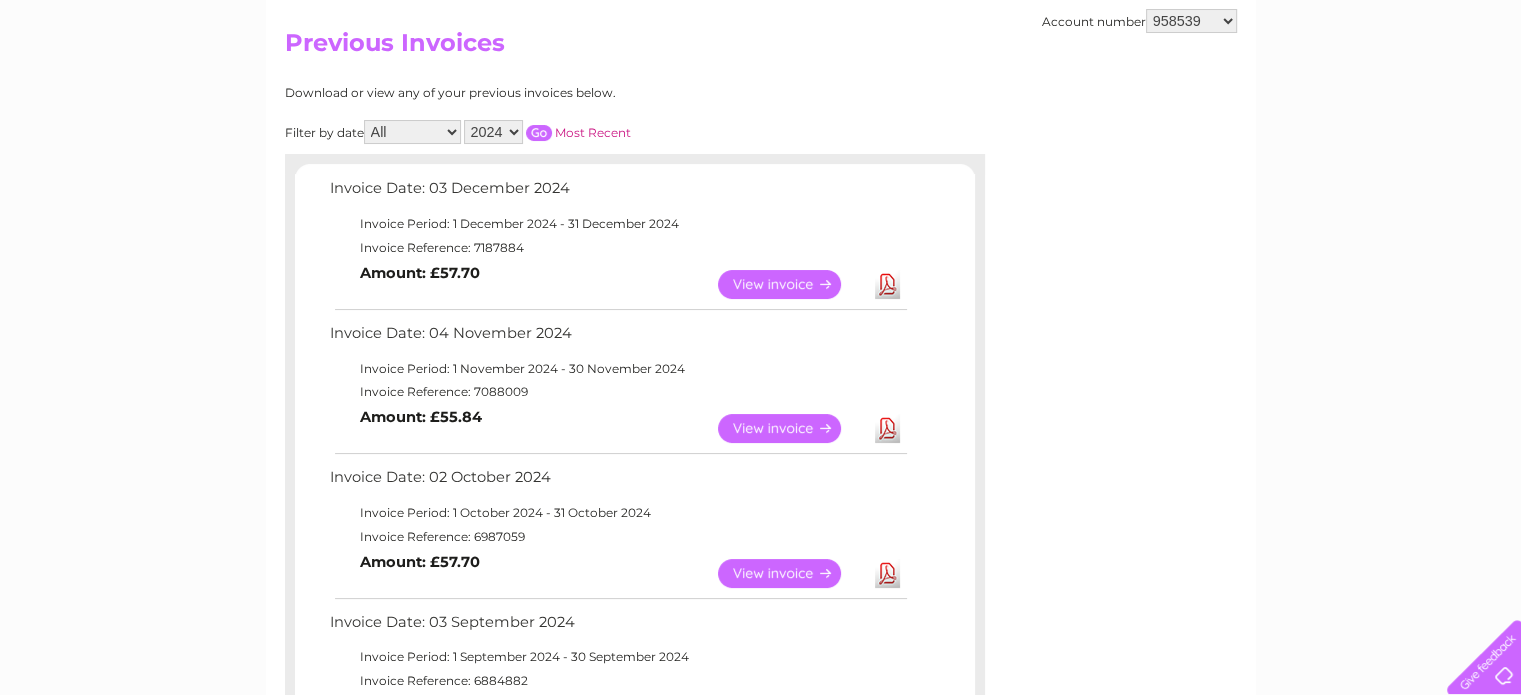 click on "Invoice Period: 1 October 2024 -  31 October 2024" at bounding box center [617, 513] 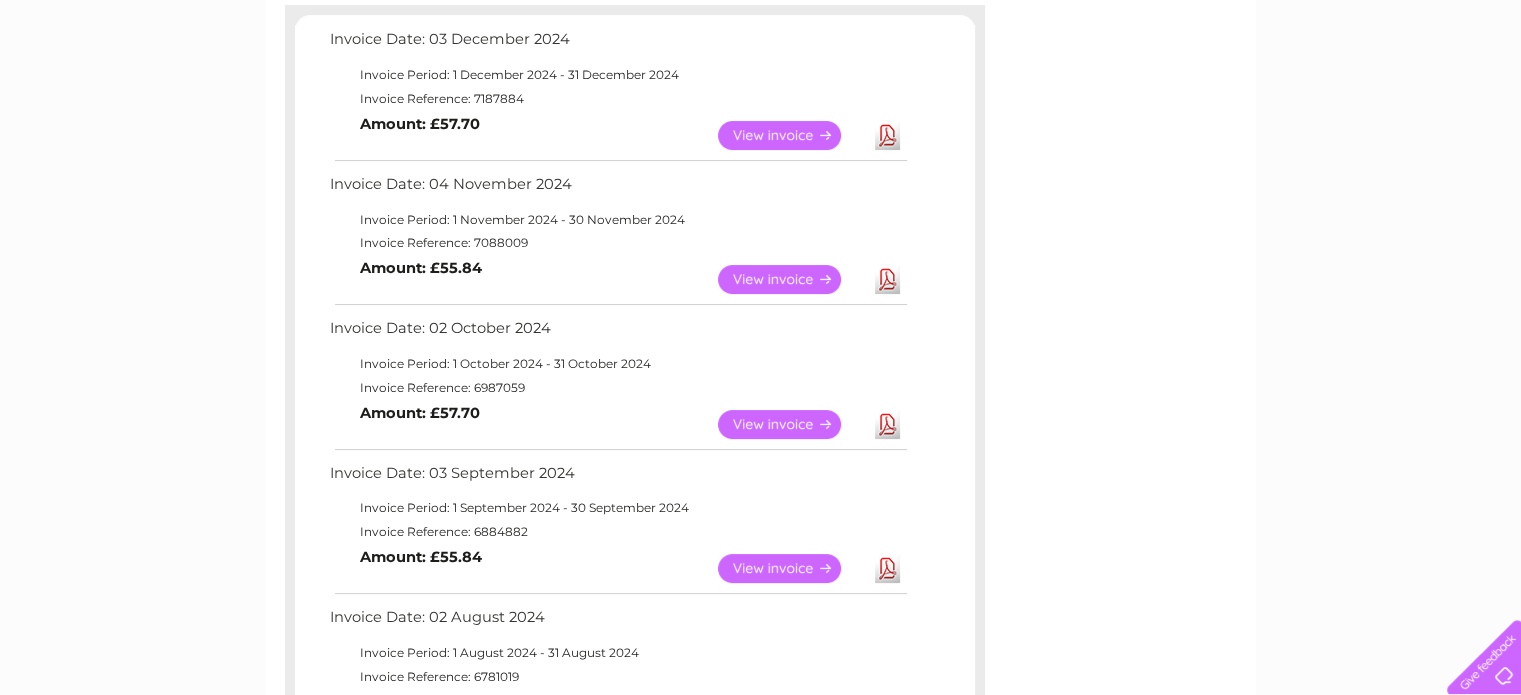 scroll, scrollTop: 500, scrollLeft: 0, axis: vertical 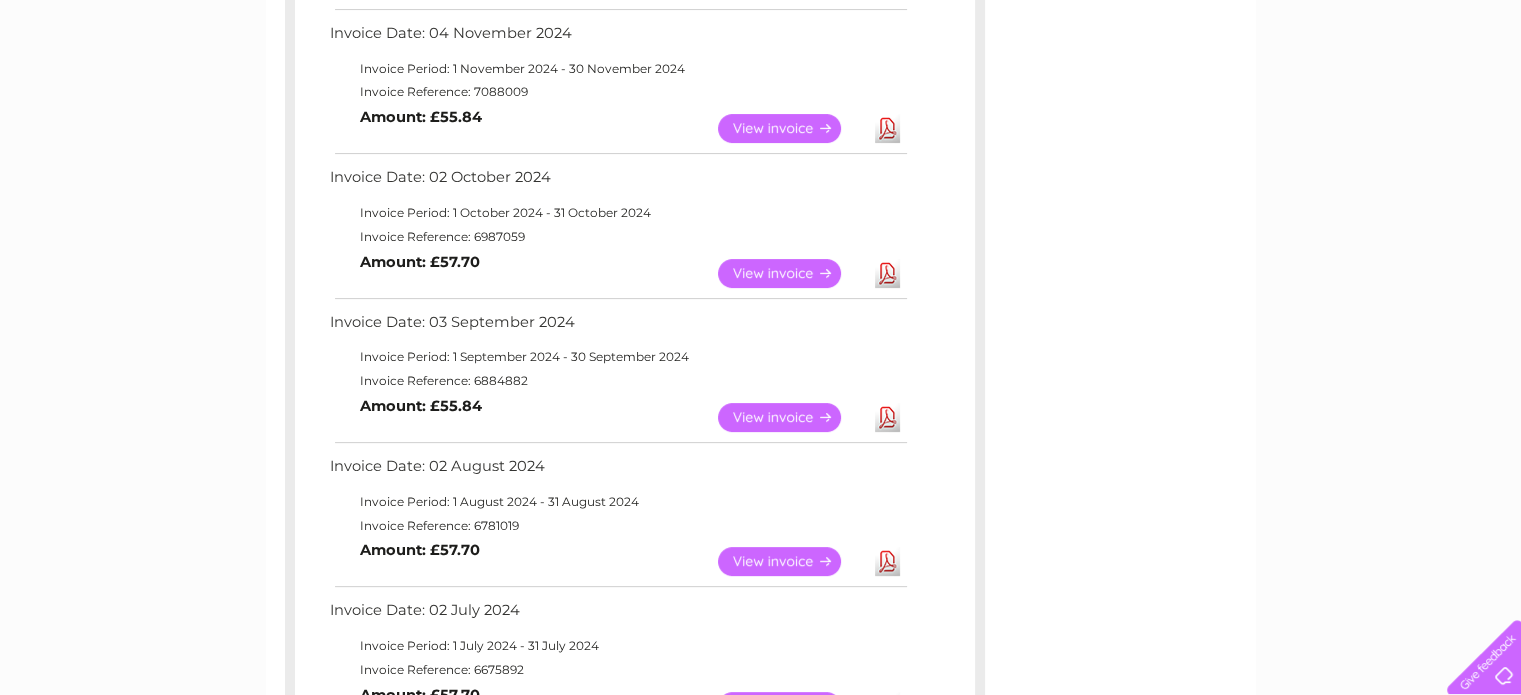 click on "Invoice Period: 1 August 2024 -  31 August 2024" at bounding box center (617, 502) 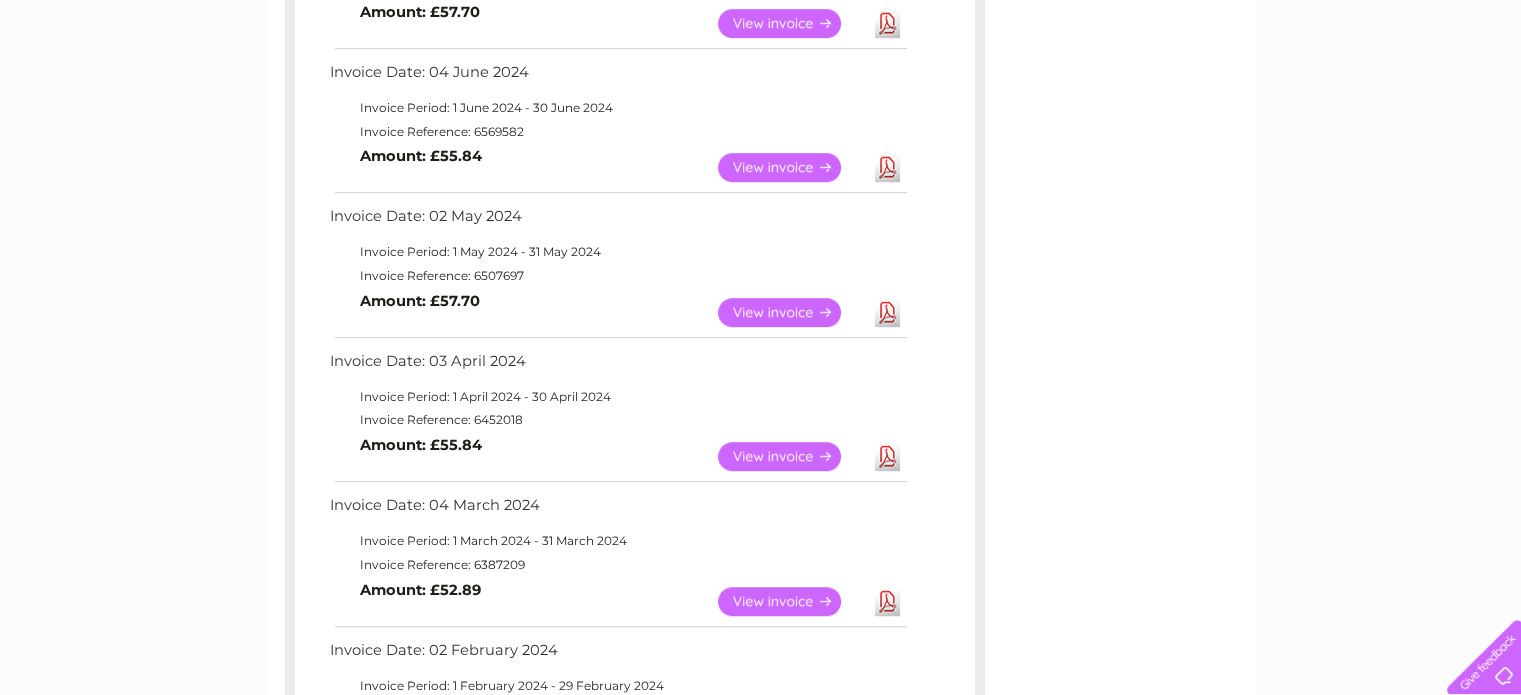 scroll, scrollTop: 1300, scrollLeft: 0, axis: vertical 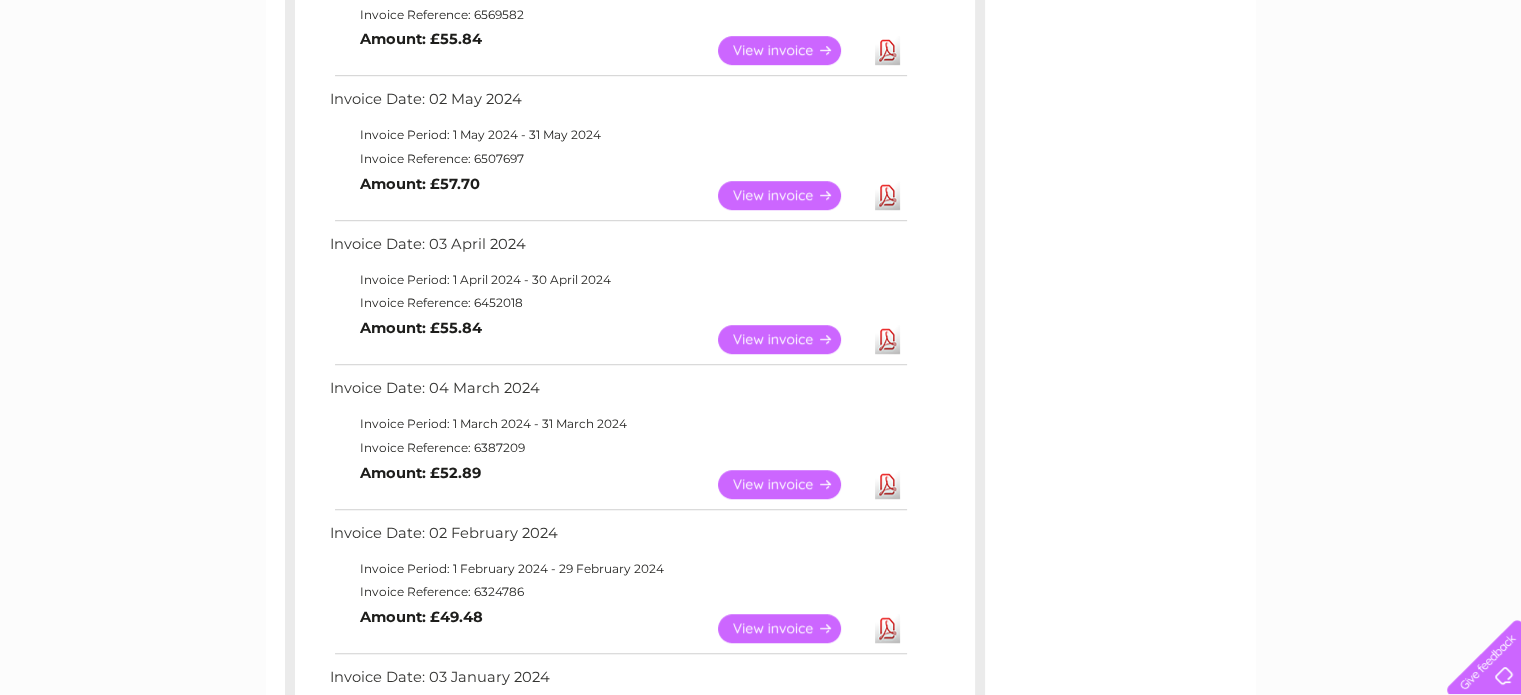 click on "Invoice Date: 02 February 2024" at bounding box center [617, 538] 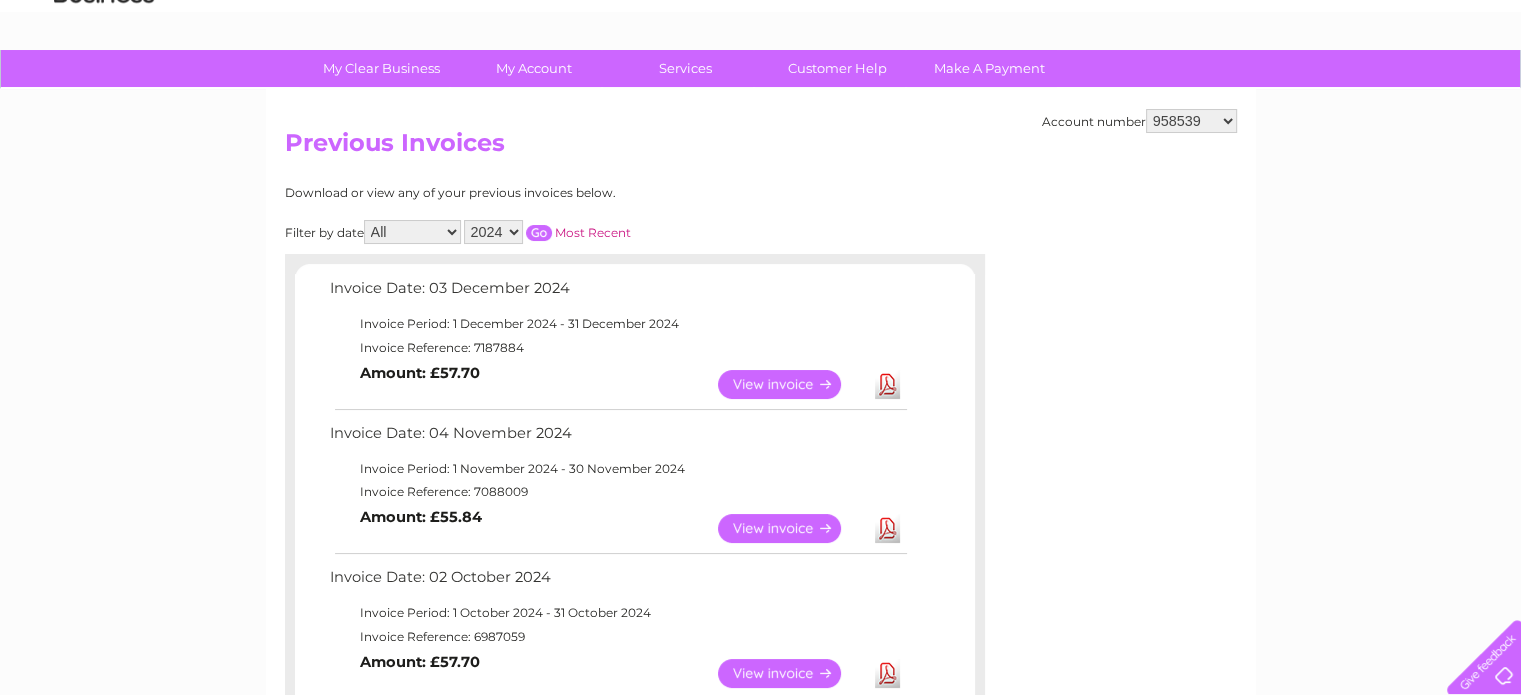 scroll, scrollTop: 0, scrollLeft: 0, axis: both 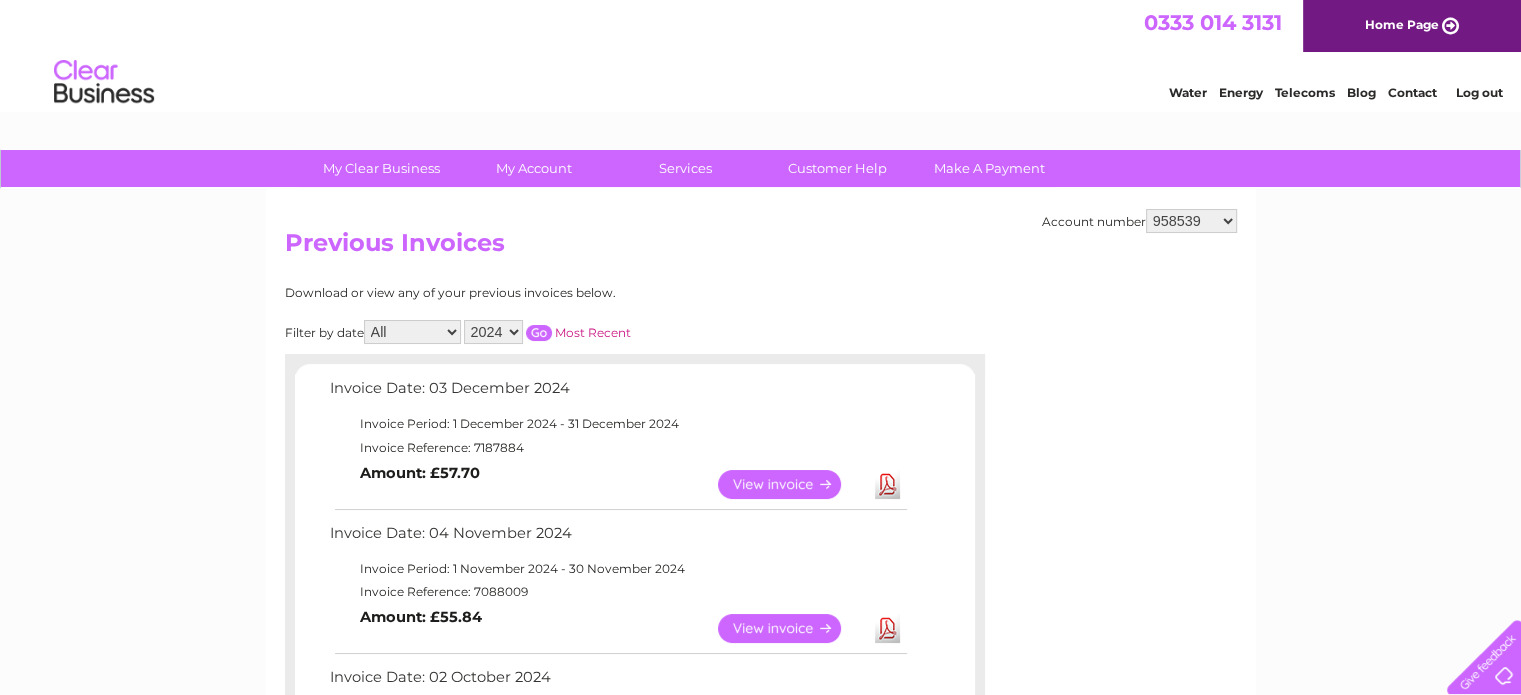 click on "2025
2024
2023
2022" at bounding box center [493, 332] 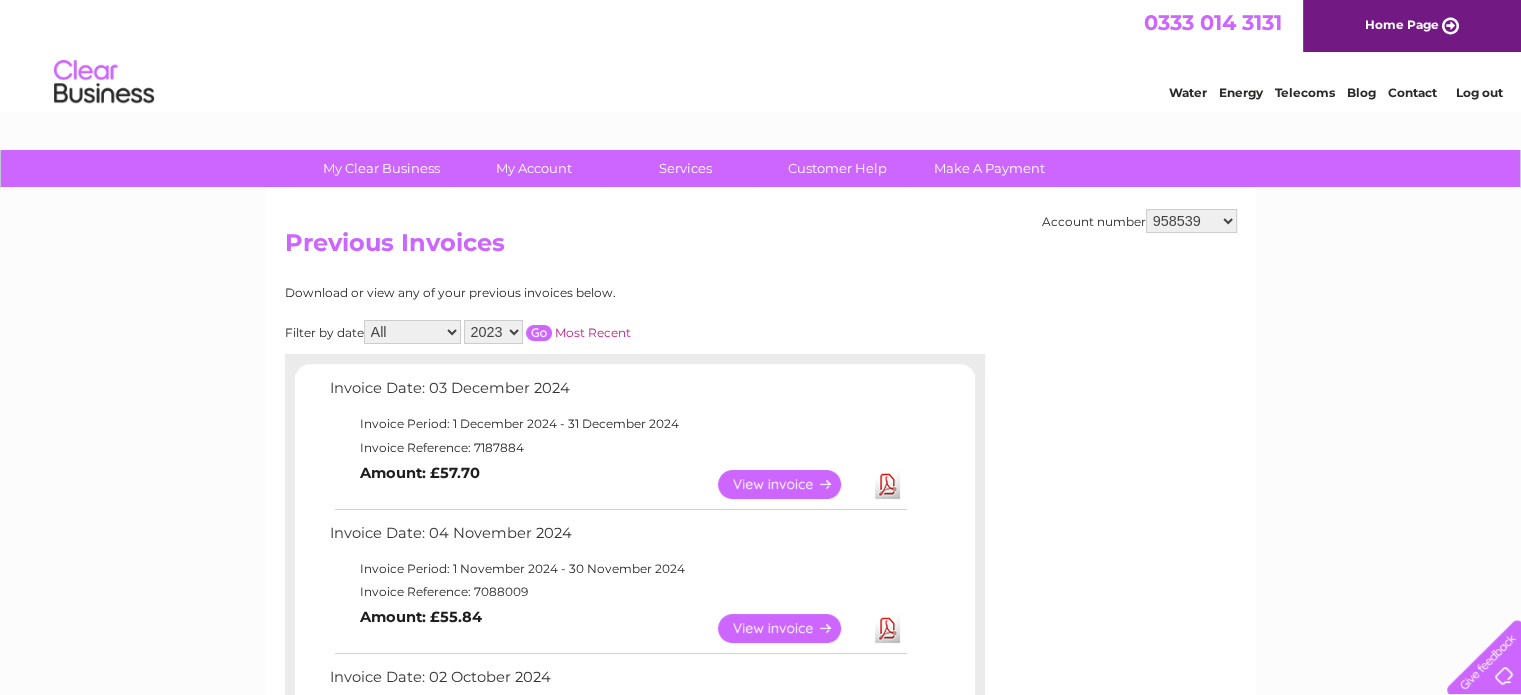 click at bounding box center [539, 333] 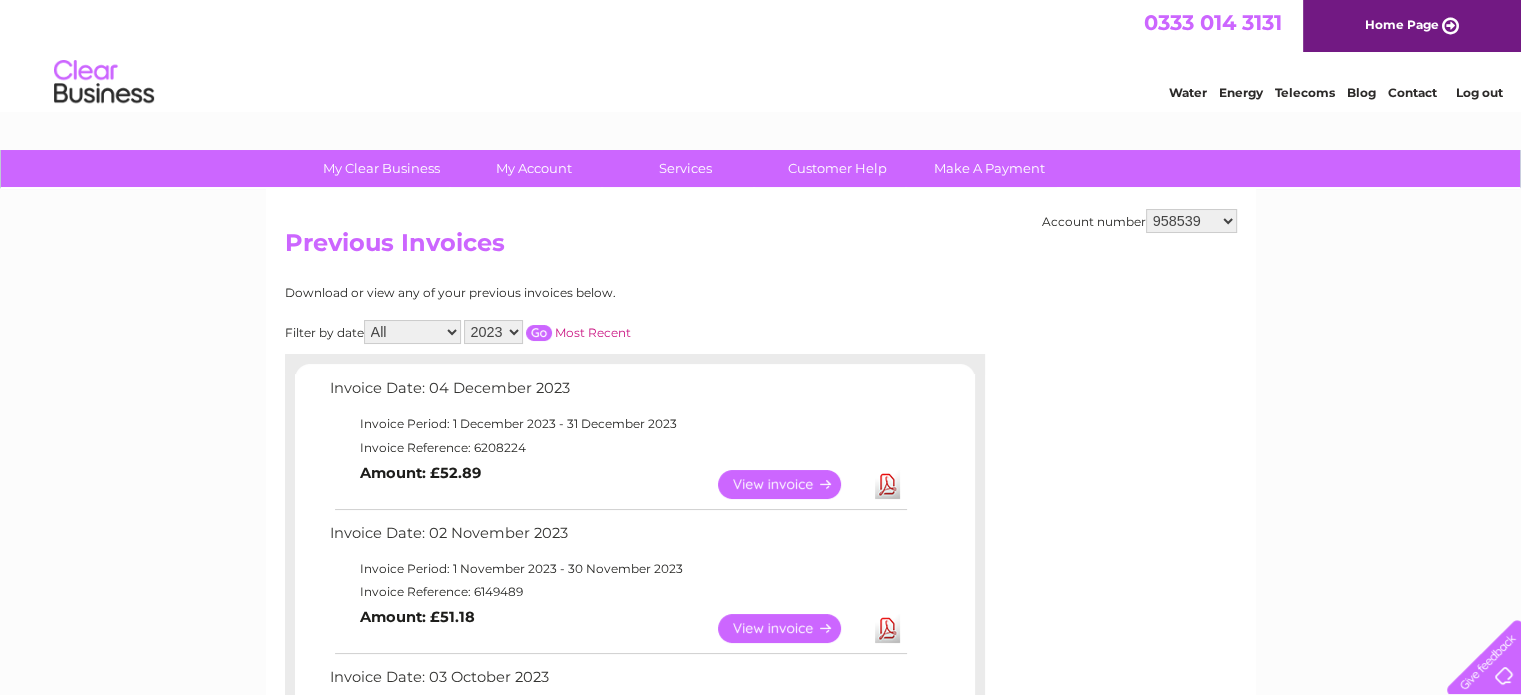 click on "Invoice Date: 04 December 2023" at bounding box center [617, 393] 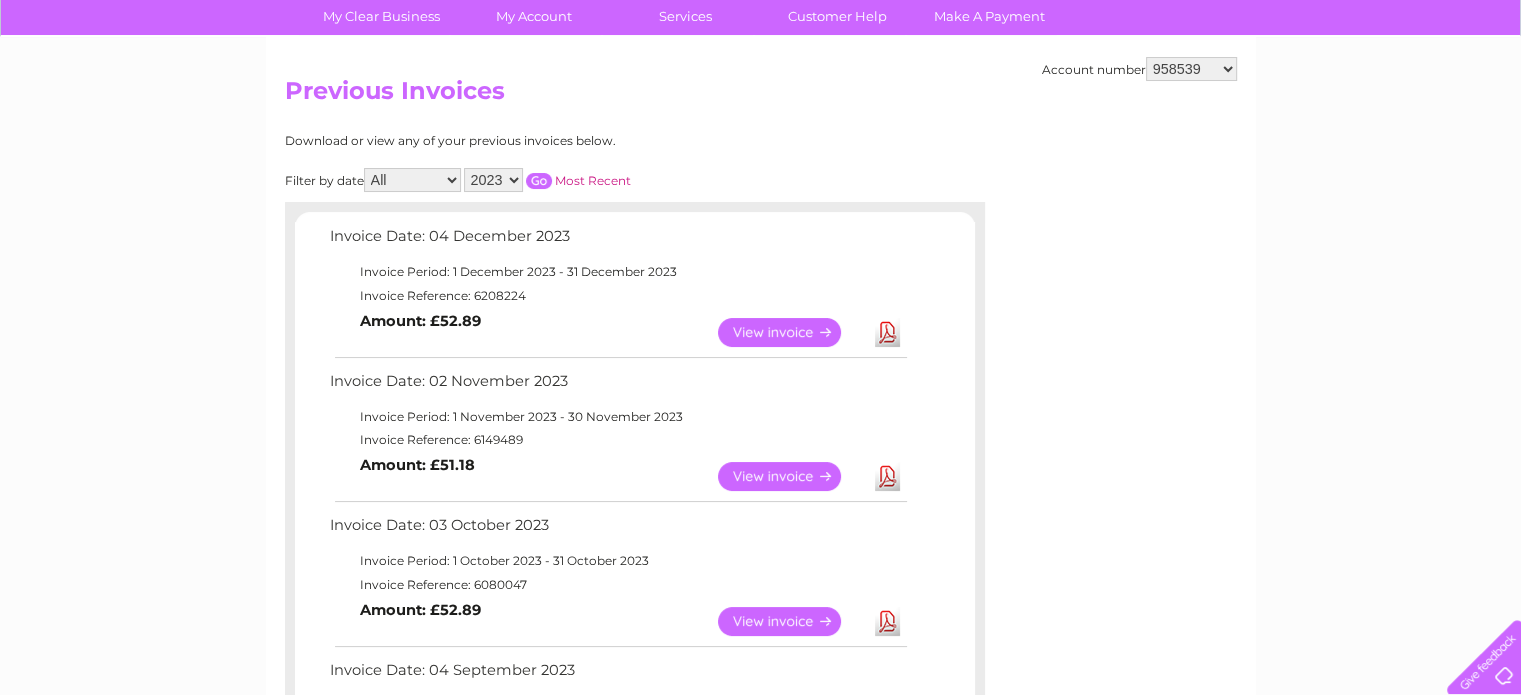 scroll, scrollTop: 300, scrollLeft: 0, axis: vertical 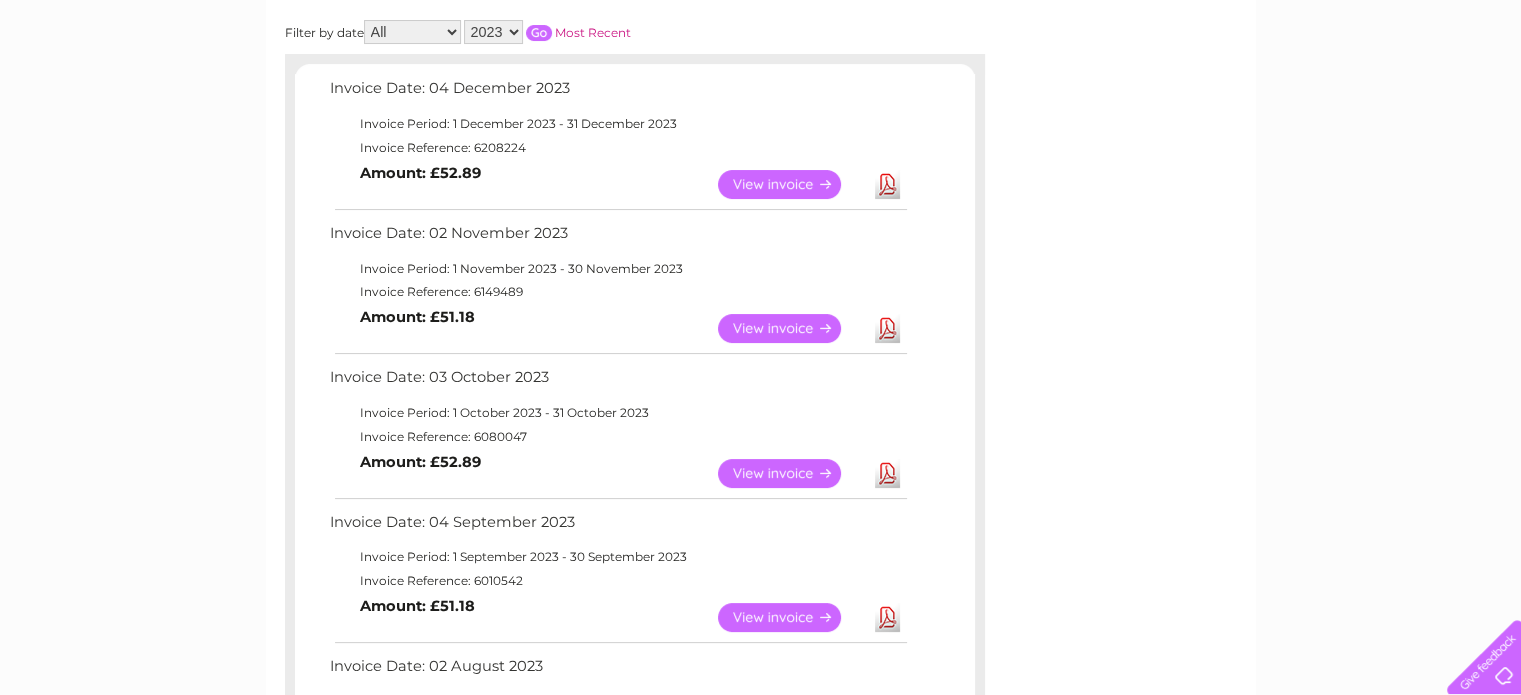 click on "Account number    444779
958539
30314177
Previous Invoices
Download or view any of your previous invoices below.
Filter by date
All
January
February
March
April
May
June
July
August
September
October
November
December
2025
2024
2023
2022
Most Recent
Invoice Date: 04 December 2023
Invoice Period: 1 December 2023 -  31 December 2023
Invoice Reference: 6208224
View" at bounding box center (761, 895) 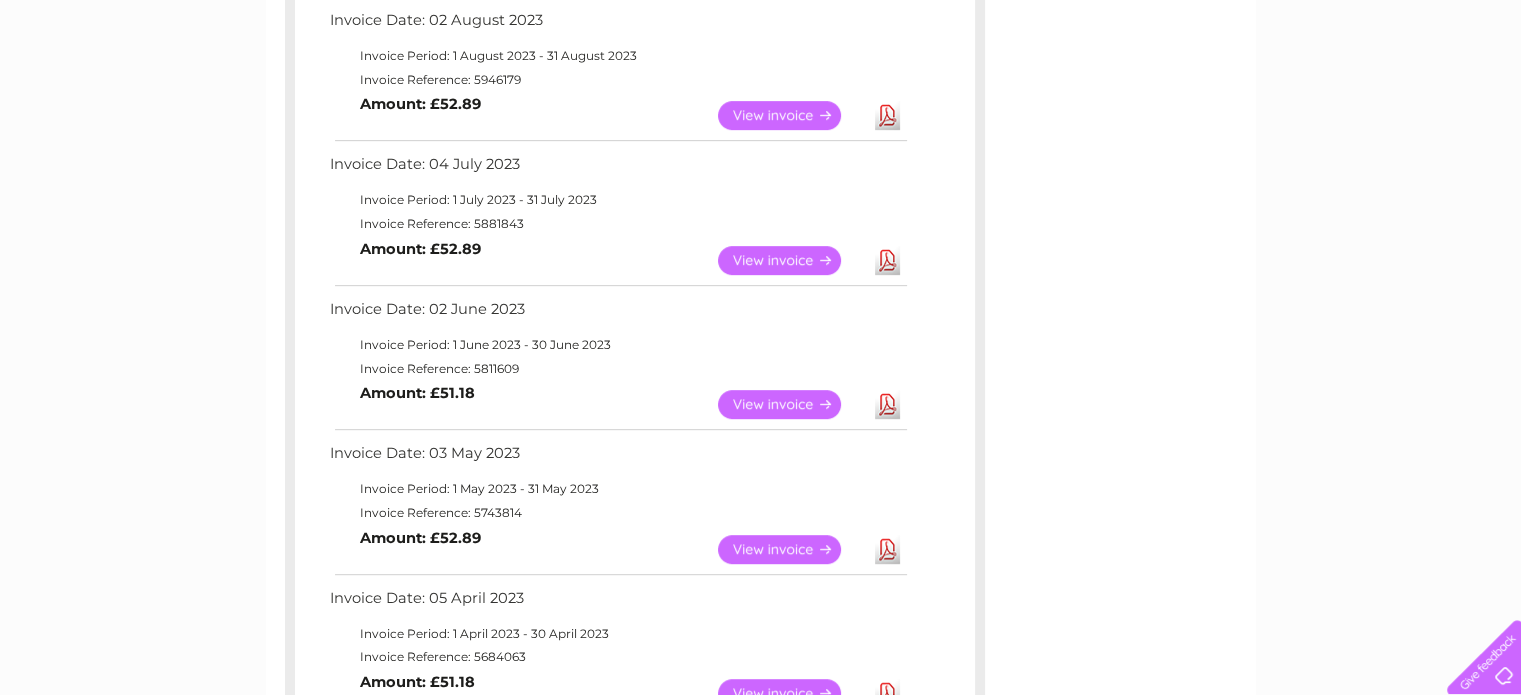 scroll, scrollTop: 1100, scrollLeft: 0, axis: vertical 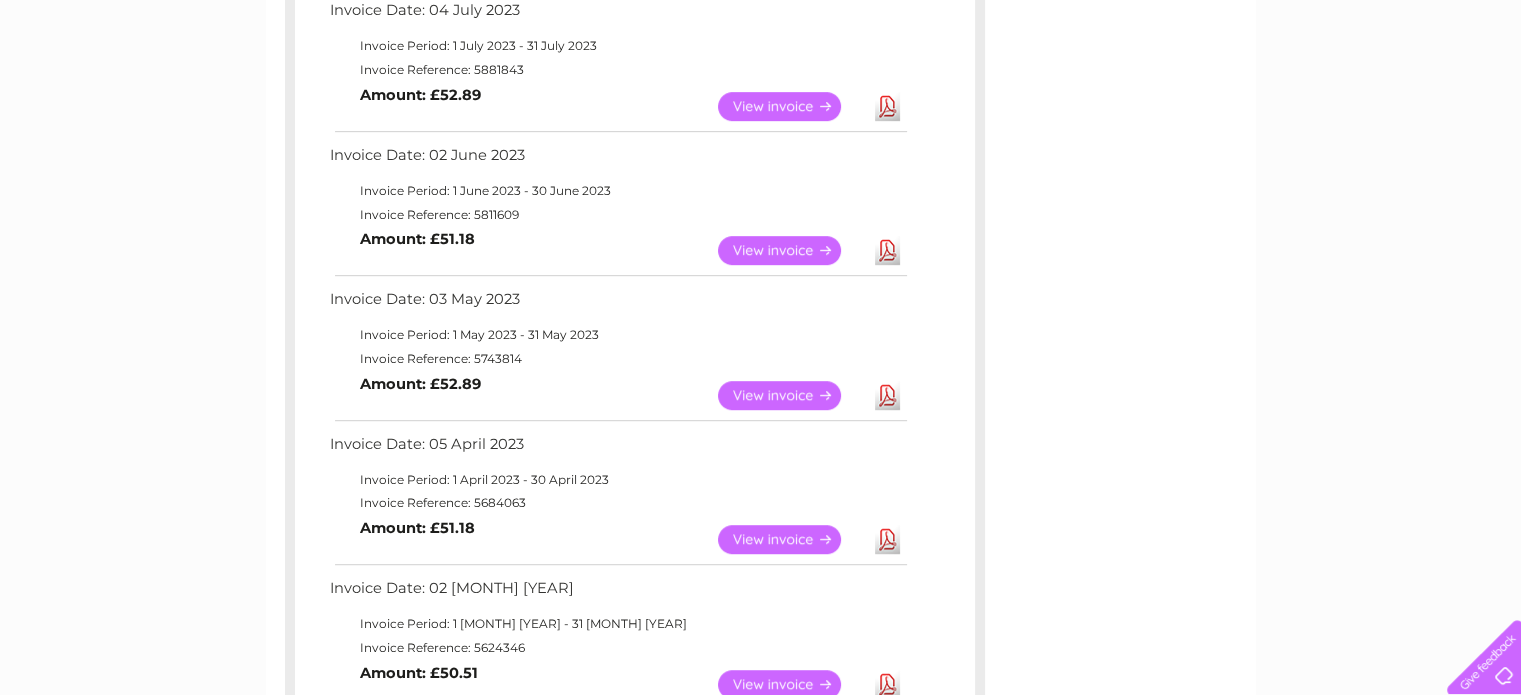 click on "My Clear Business
Login Details
My Details
My Preferences
Link Account
My Account
Bills and Payments   Direct Debit   Moving Premises" at bounding box center (760, 246) 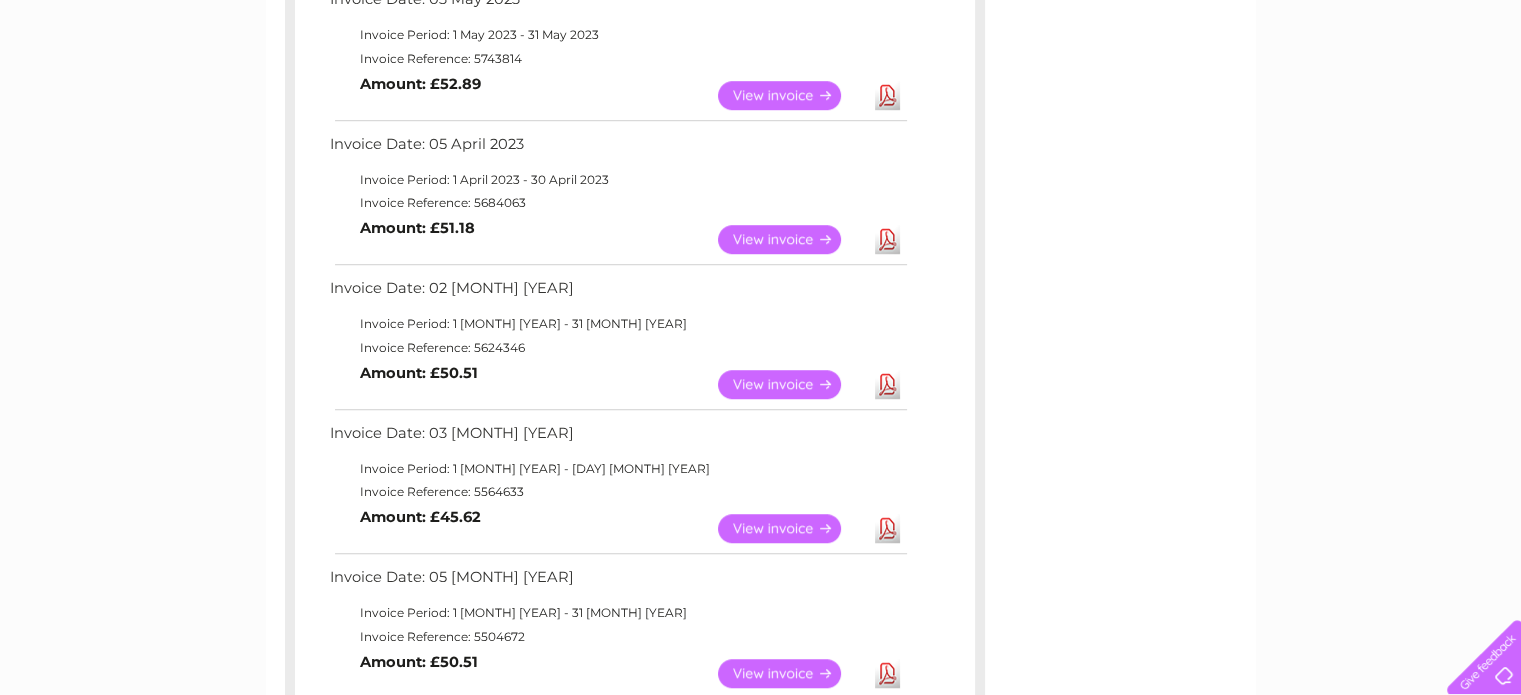 click on "Account number    444779
958539
30314177
Previous Invoices
Download or view any of your previous invoices below.
Filter by date
All
January
February
March
April
May
June
July
August
September
October
November
December
2025
2024
2023
2022
Most Recent
Invoice Date: 04 December 2023
Invoice Period: 1 December 2023 -  31 December 2023
Invoice Reference: 6208224
View" at bounding box center [761, -205] 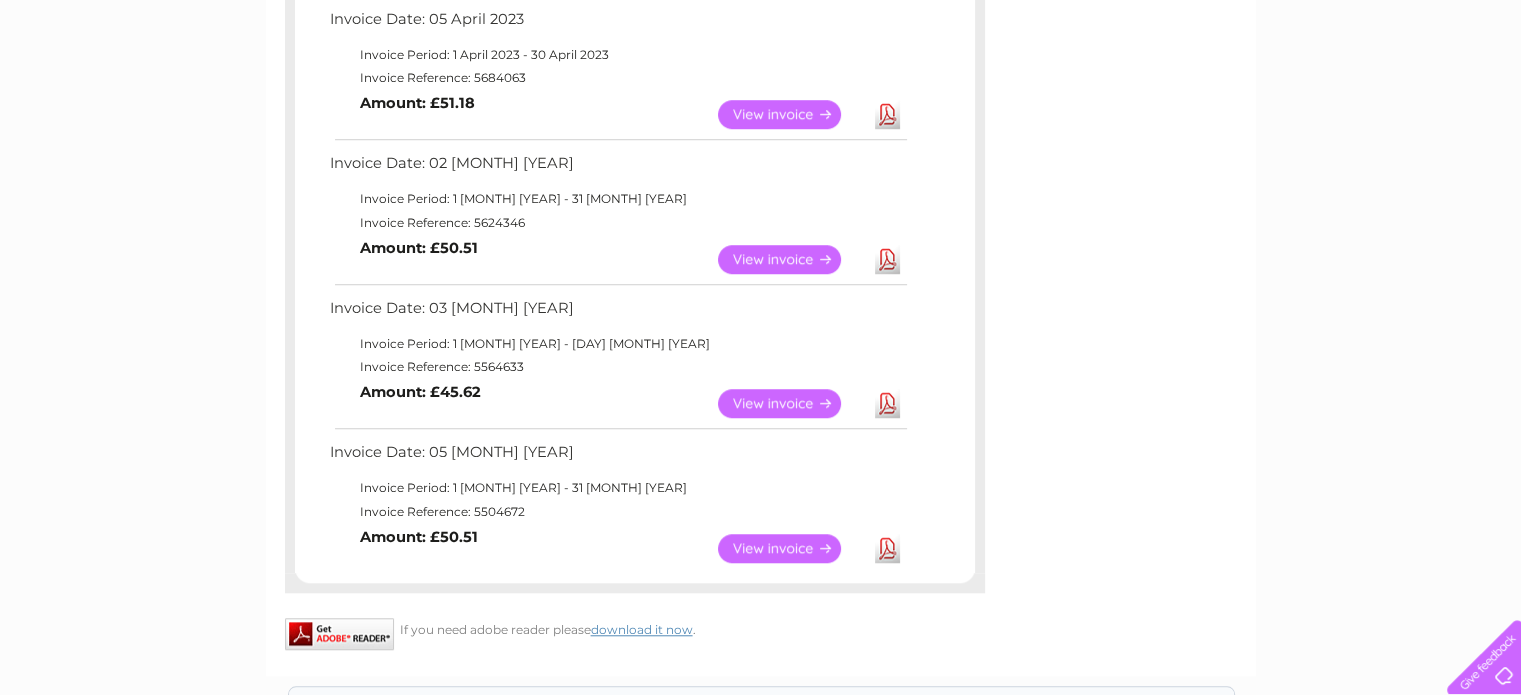 scroll, scrollTop: 1700, scrollLeft: 0, axis: vertical 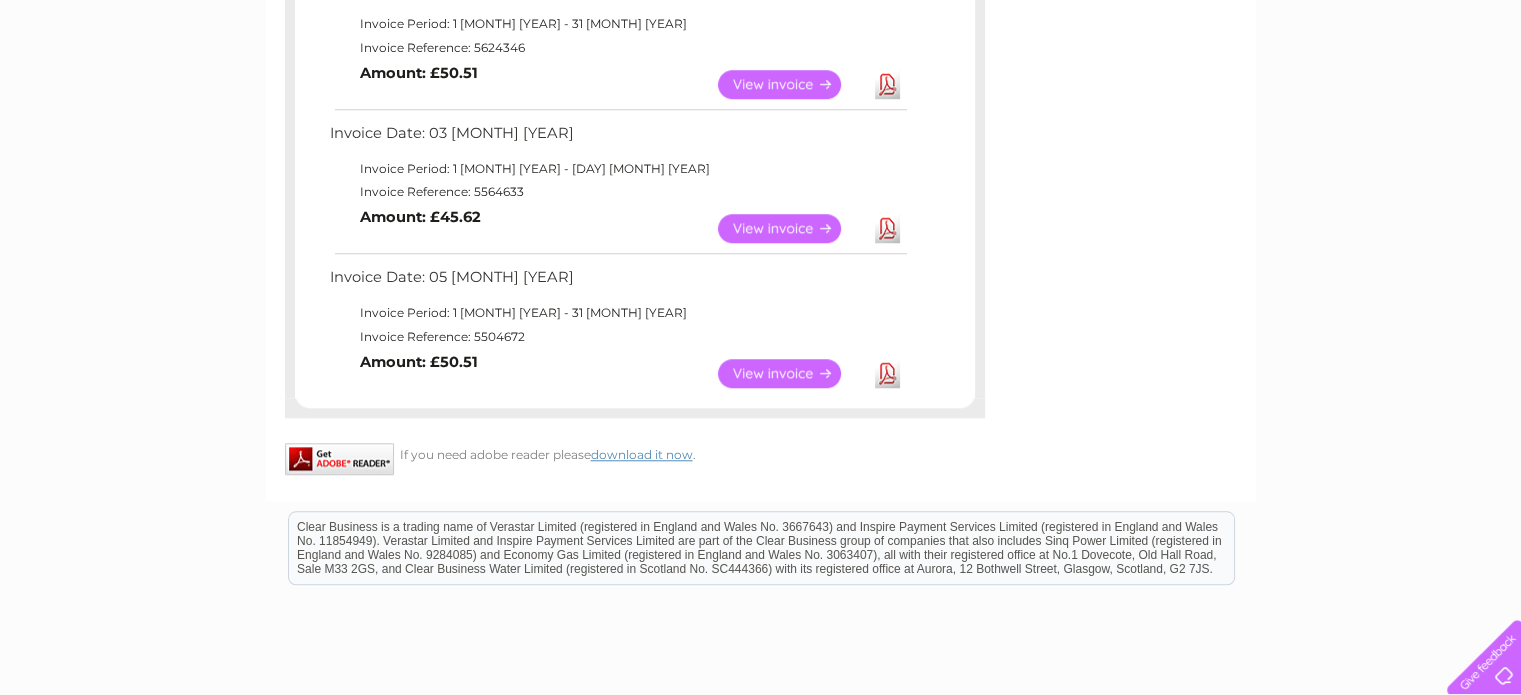 click on "Account number    444779
958539
30314177
Previous Invoices
Download or view any of your previous invoices below.
Filter by date
All
January
February
March
April
May
June
July
August
September
October
November
December
2025
2024
2023
2022
Most Recent
Invoice Date: 04 December 2023
Invoice Period: 1 December 2023 -  31 December 2023
Invoice Reference: 6208224
View" at bounding box center [761, -505] 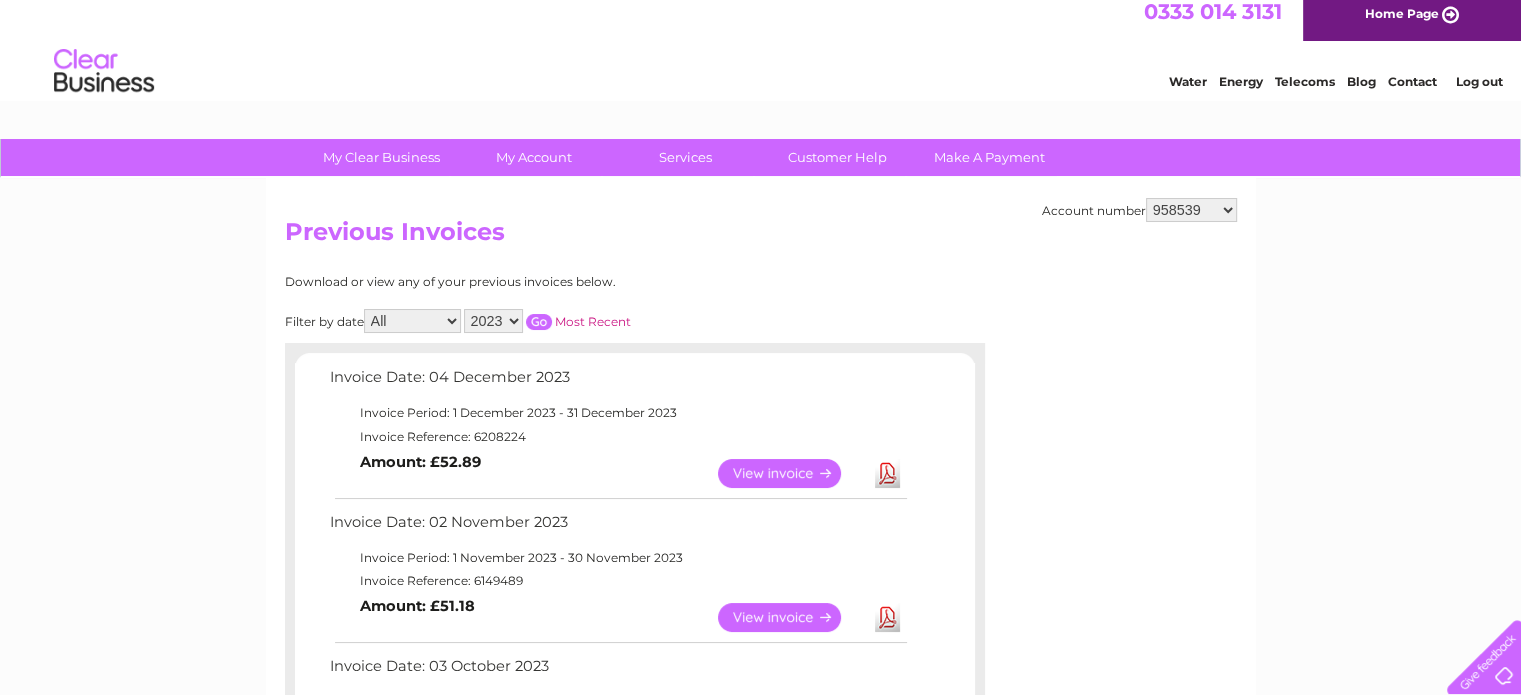 scroll, scrollTop: 0, scrollLeft: 0, axis: both 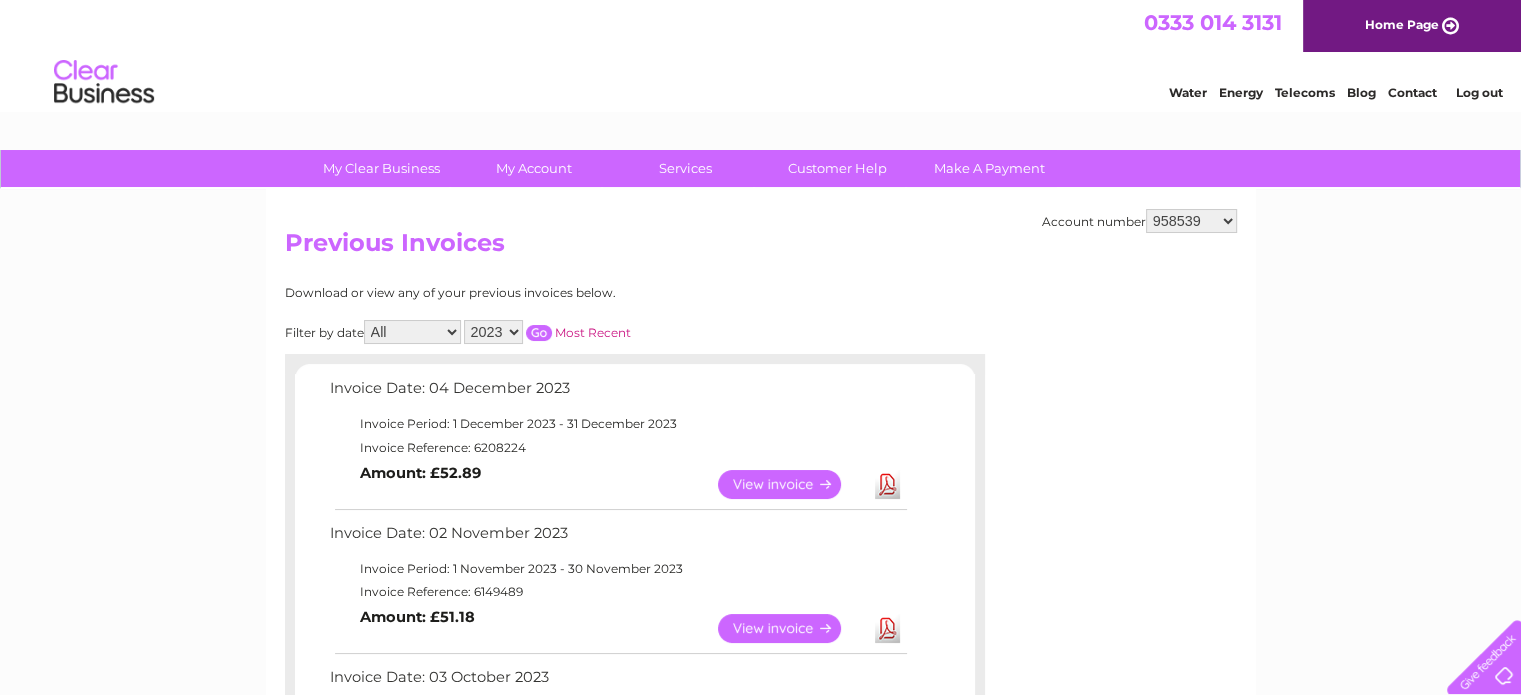 click on "2025
2024
2023
2022" at bounding box center (493, 332) 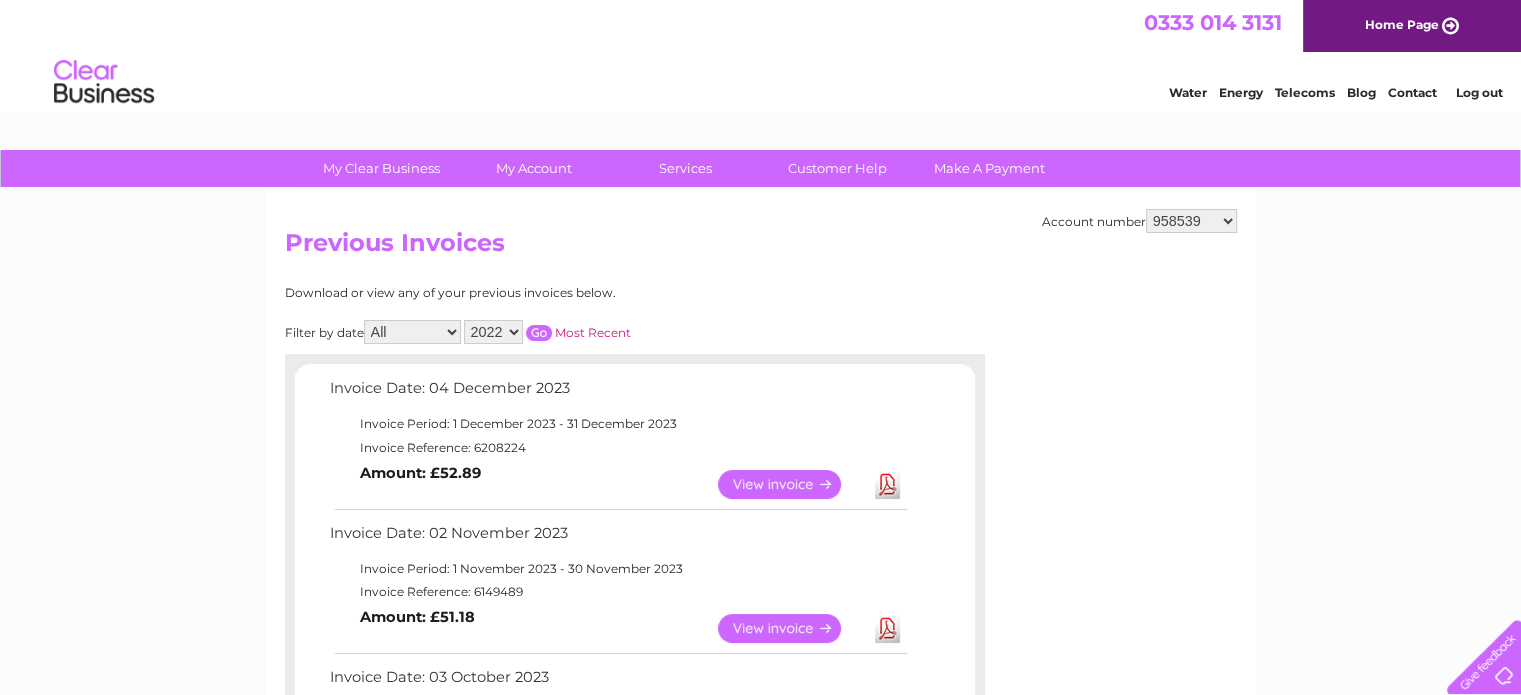 click at bounding box center [539, 333] 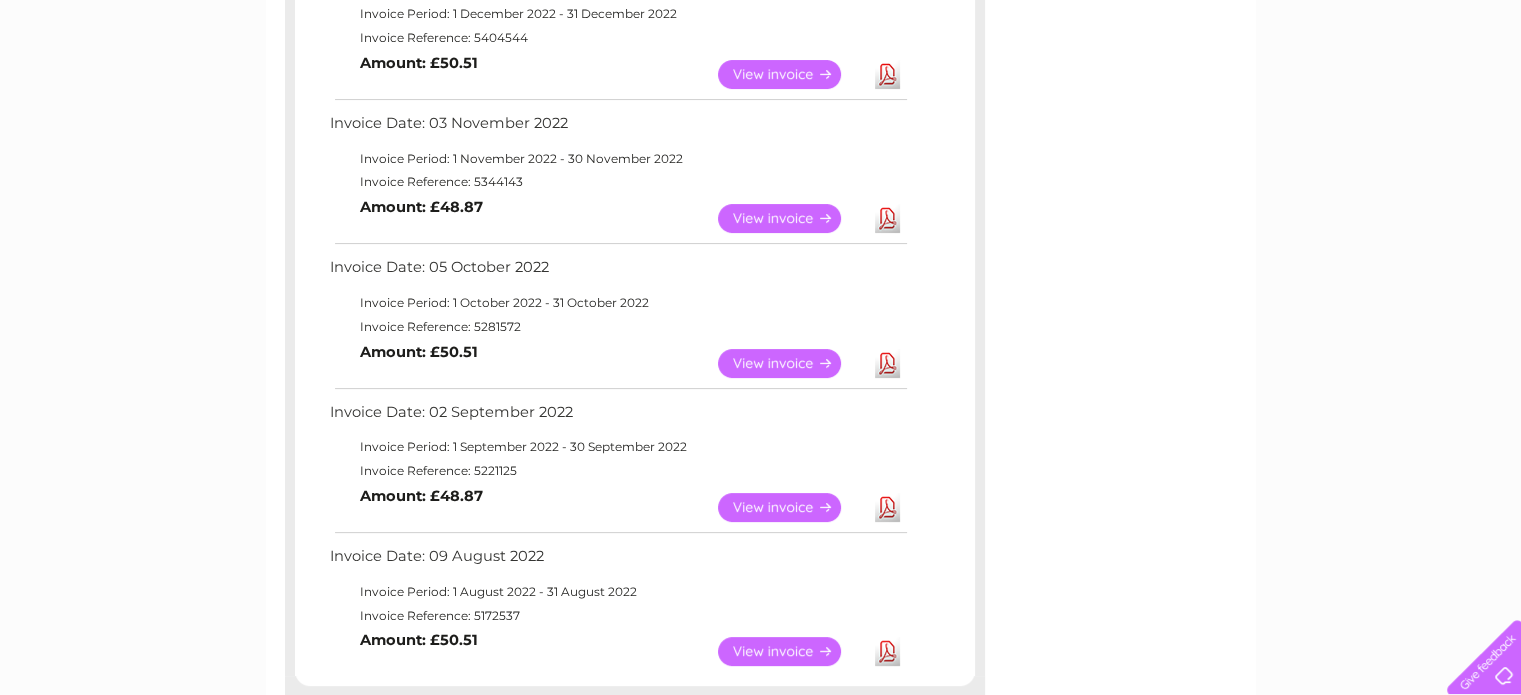 scroll, scrollTop: 400, scrollLeft: 0, axis: vertical 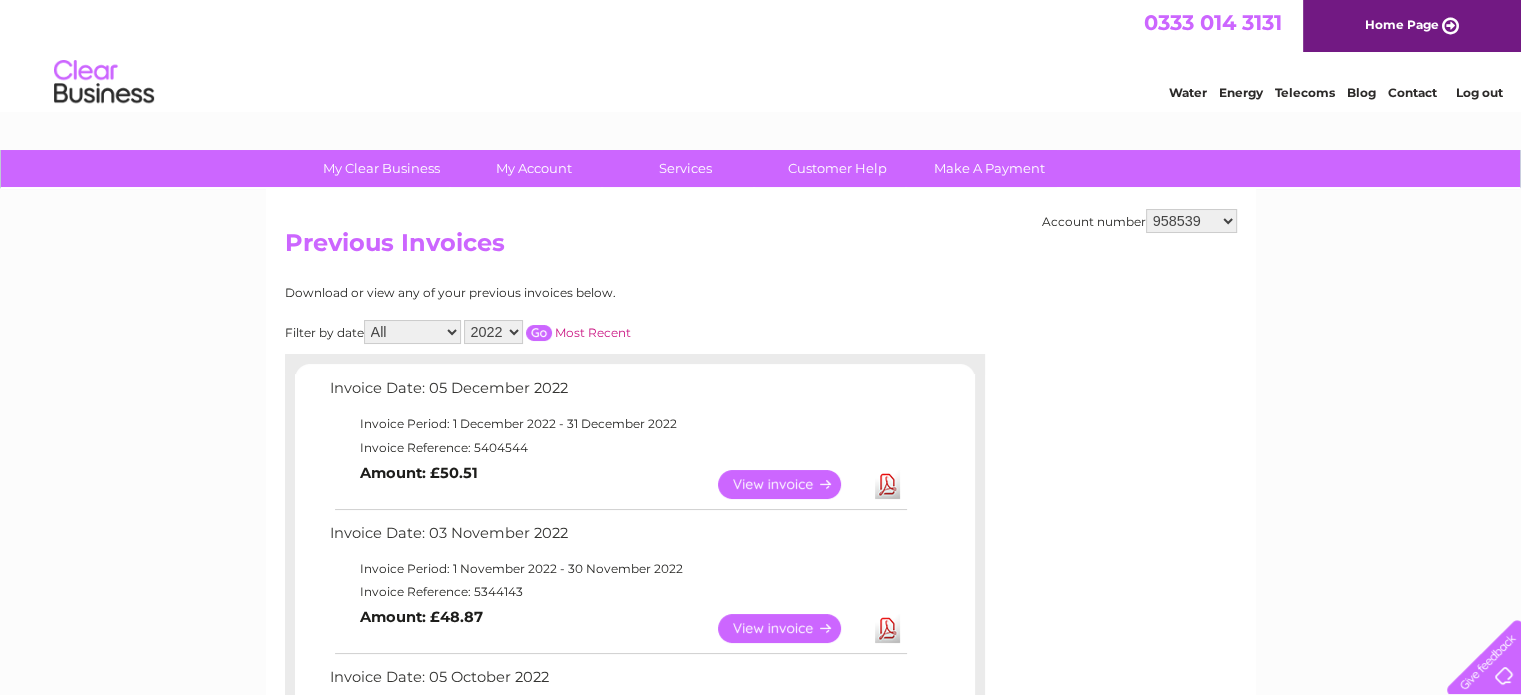 drag, startPoint x: 1532, startPoint y: 274, endPoint x: 1408, endPoint y: 130, distance: 190.03157 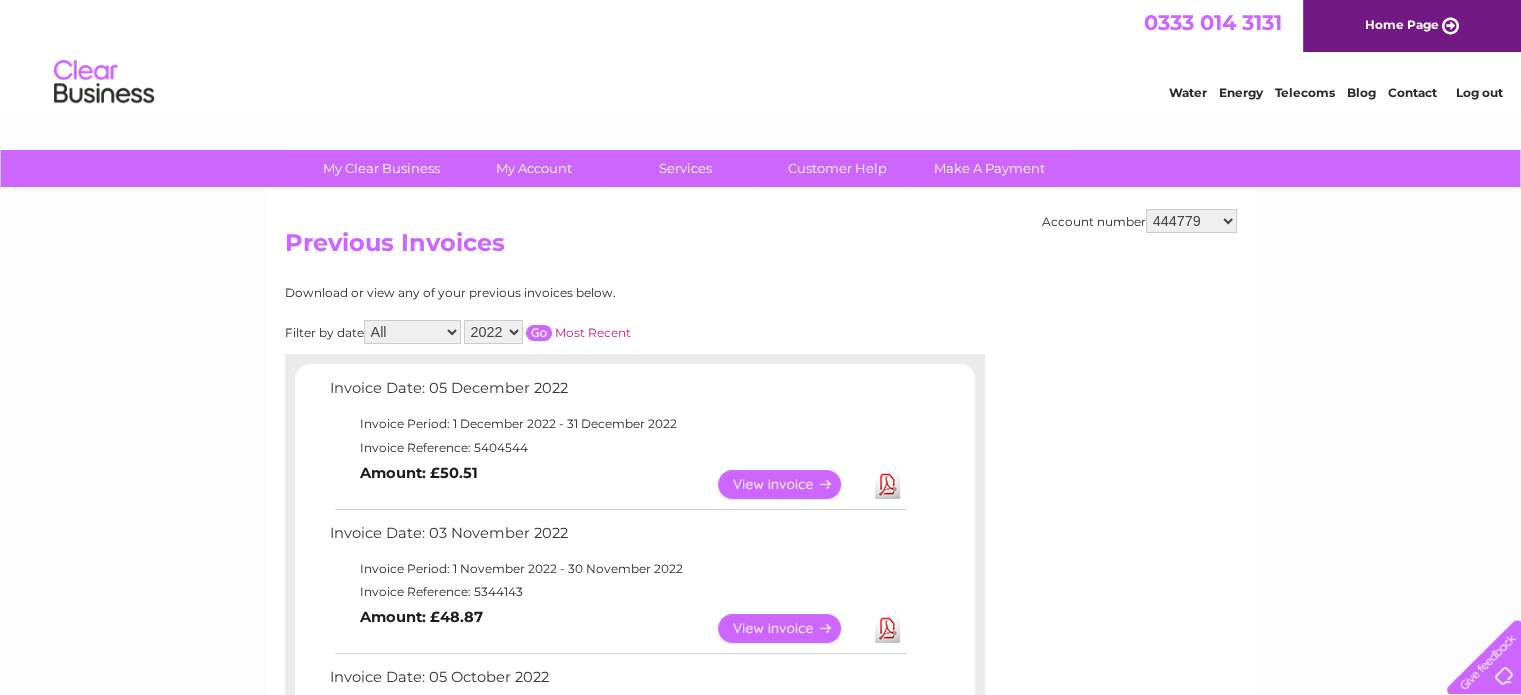 click on "444779
958539
30314177" at bounding box center (1191, 221) 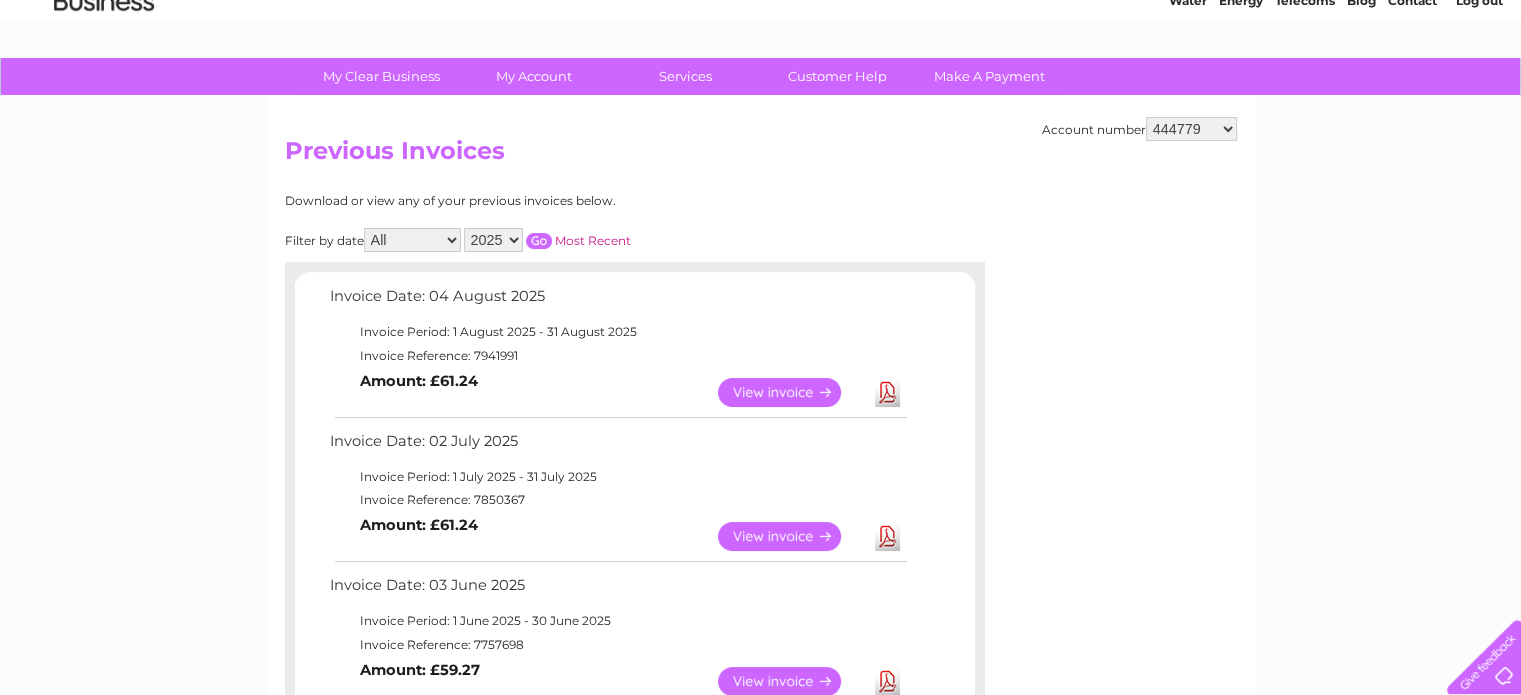 scroll, scrollTop: 0, scrollLeft: 0, axis: both 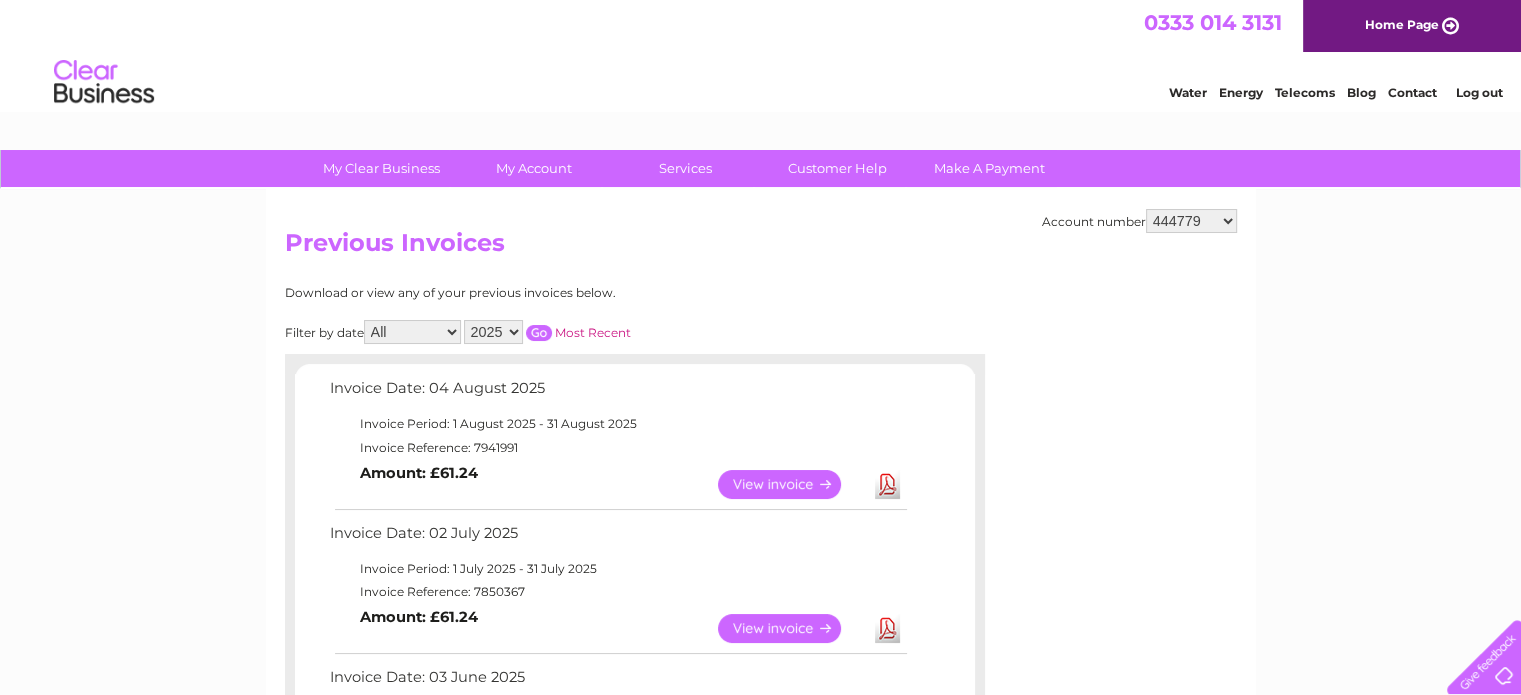 click on "444779
958539
30314177" at bounding box center (1191, 221) 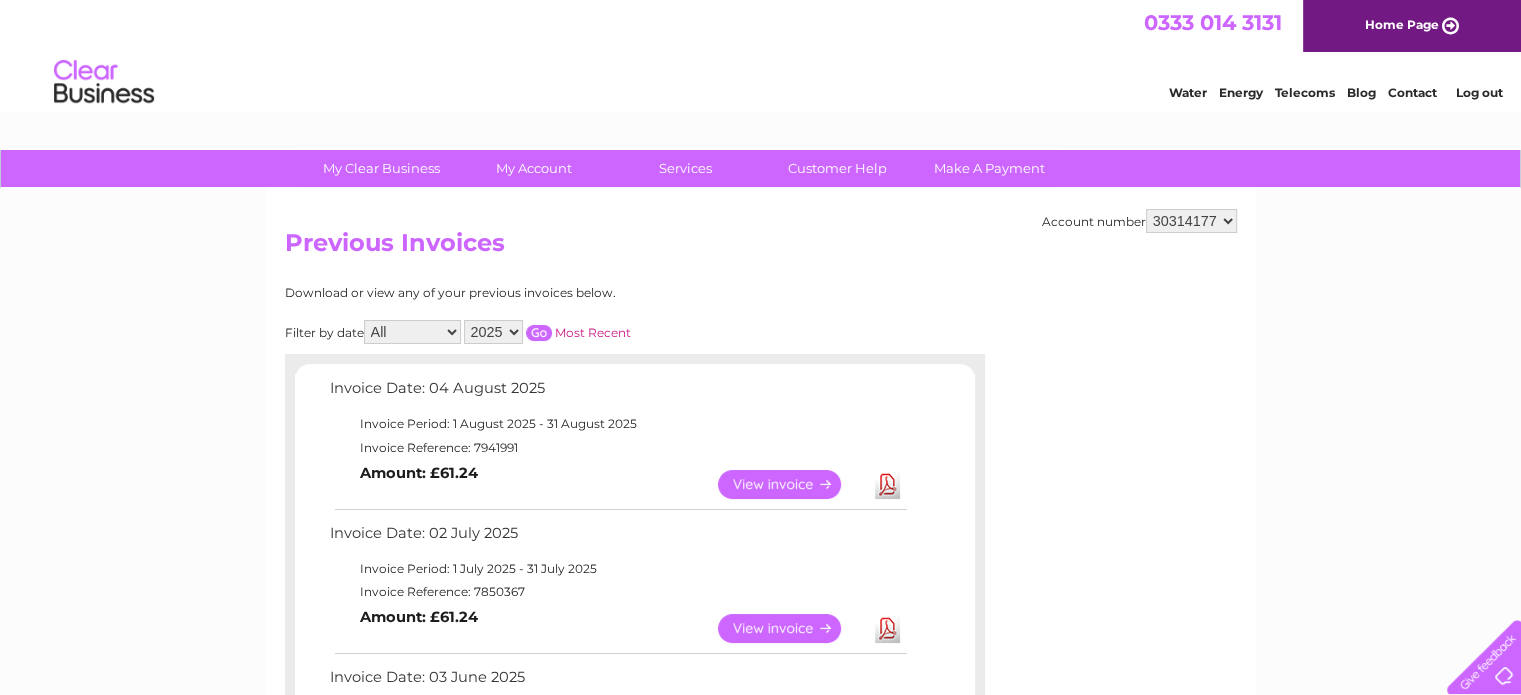 click on "444779
958539
30314177" at bounding box center [1191, 221] 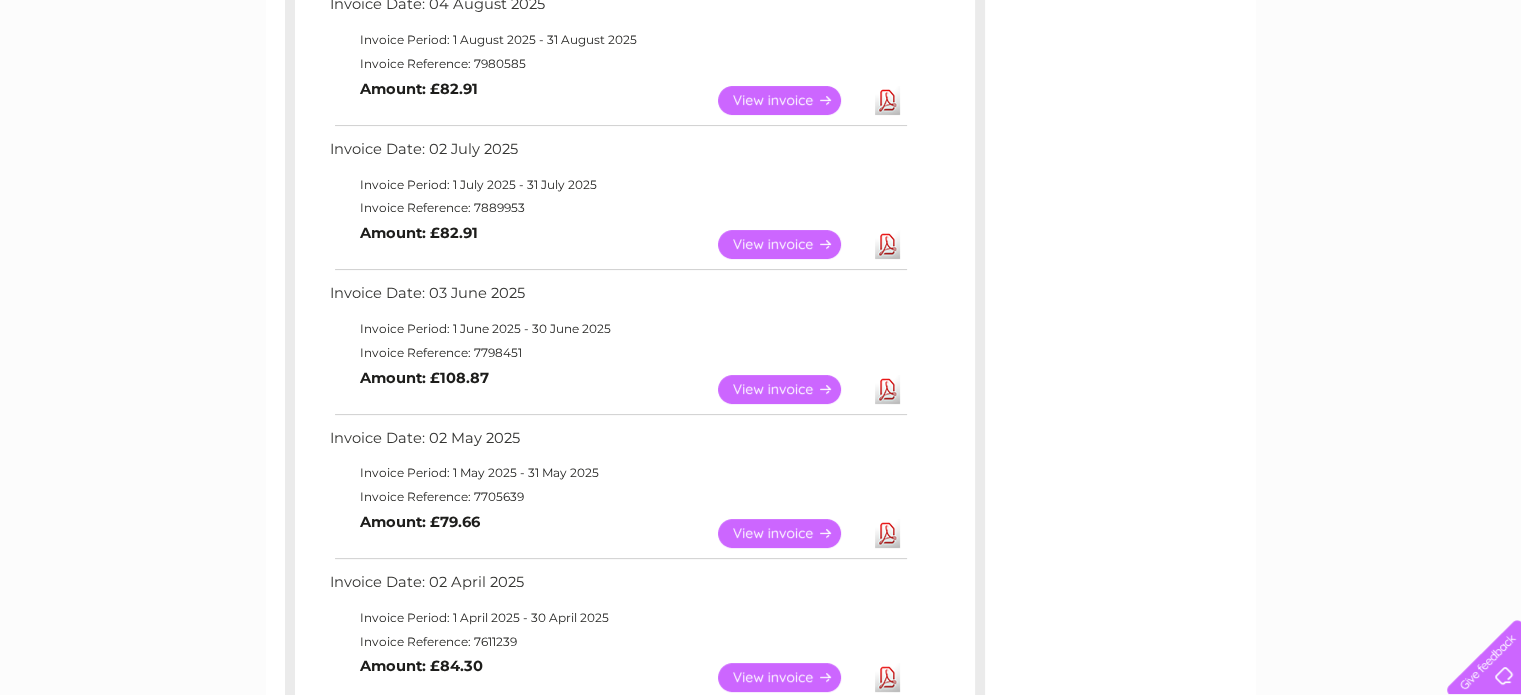 scroll, scrollTop: 600, scrollLeft: 0, axis: vertical 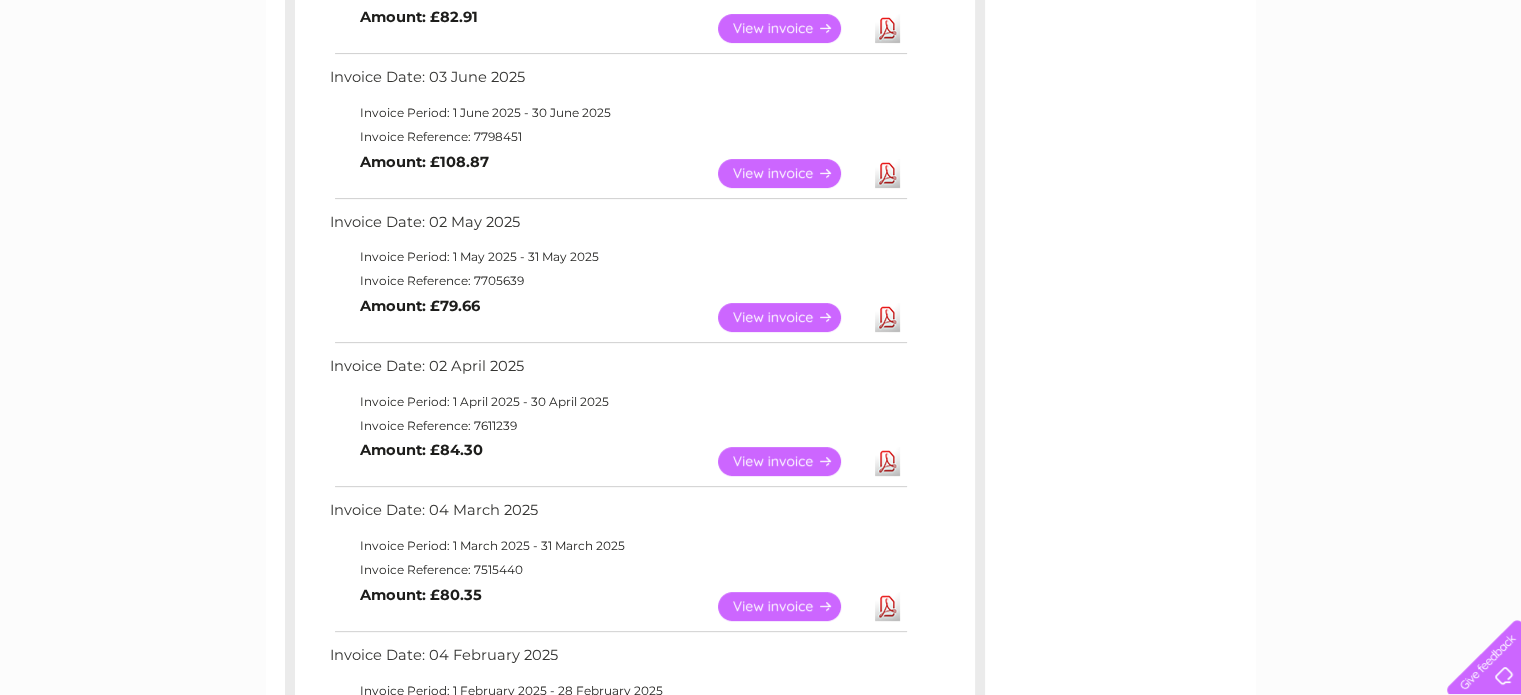 click on "View" at bounding box center [791, 606] 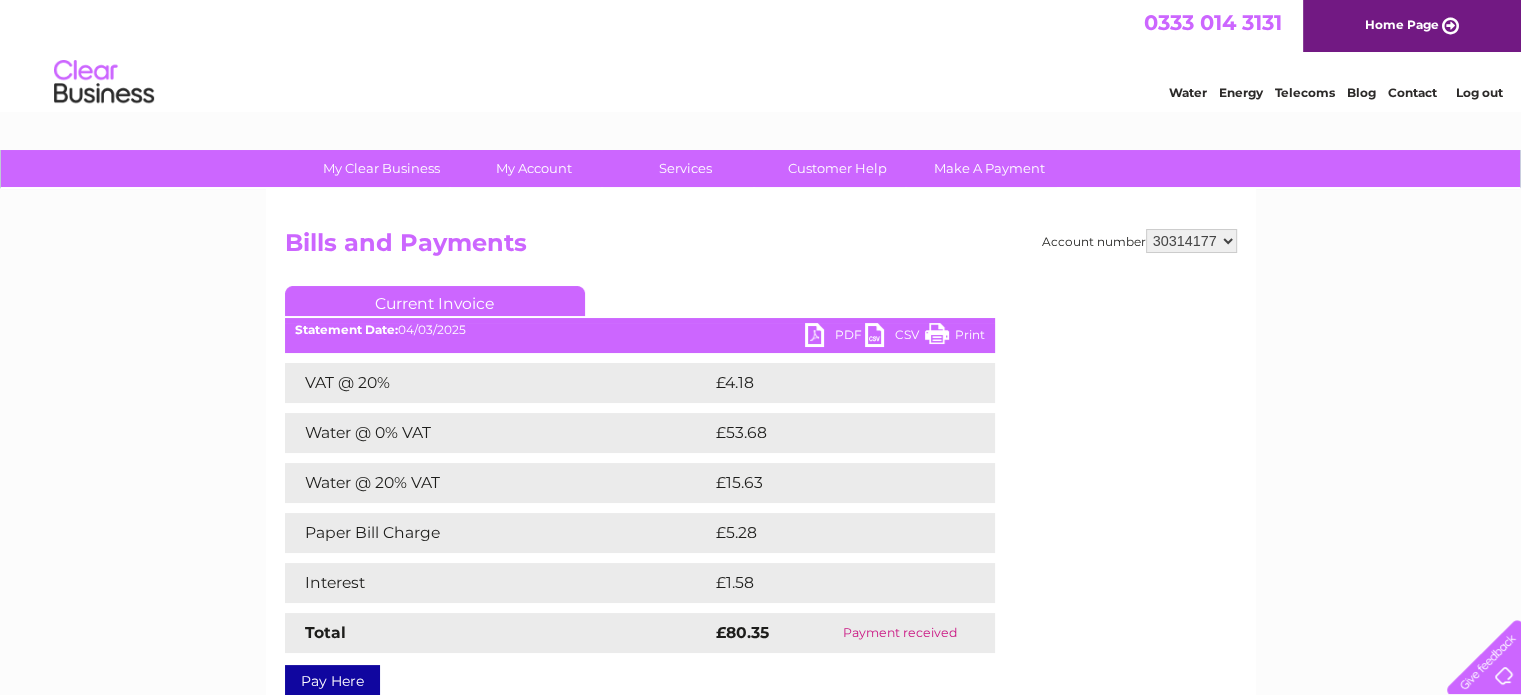 scroll, scrollTop: 0, scrollLeft: 0, axis: both 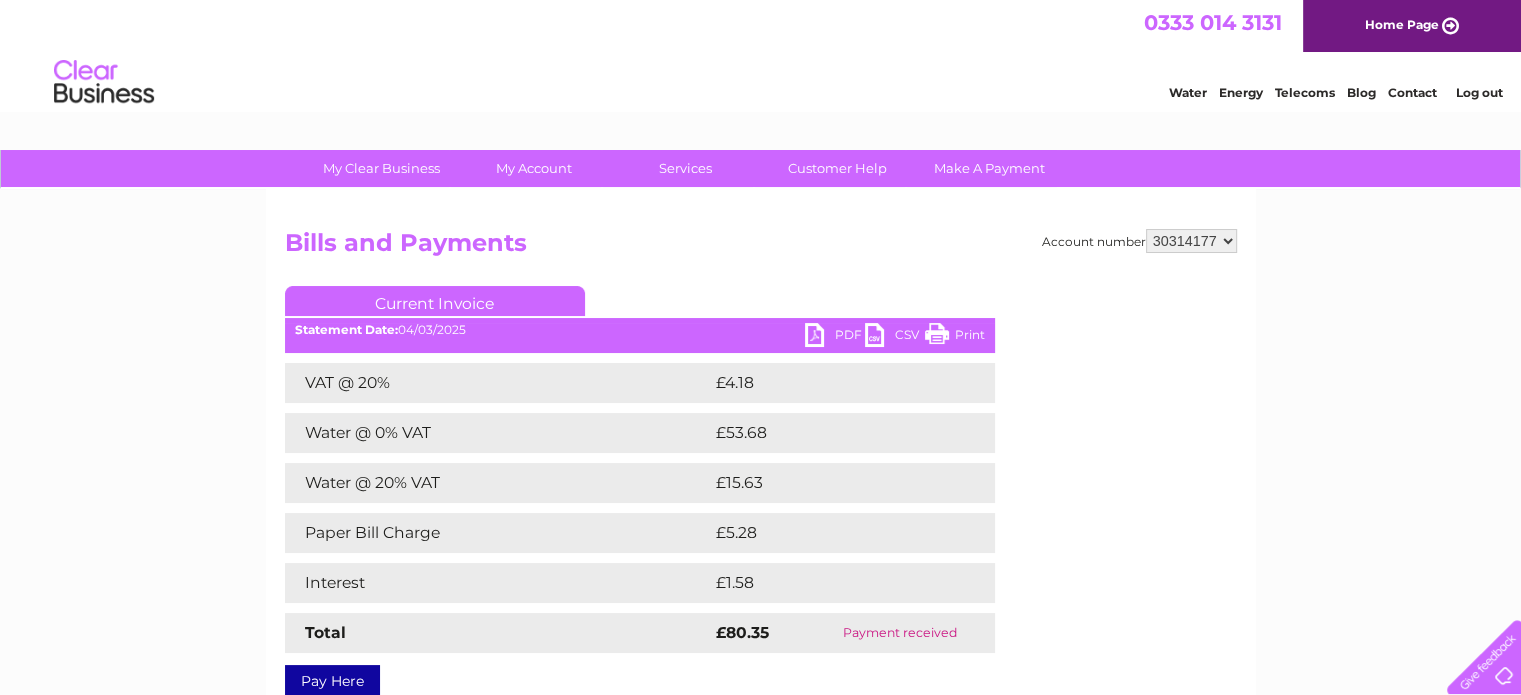 click on "Account number    444779
958539
30314177
Bills and Payments
Current Invoice
PDF
CSV
Print
Total" at bounding box center [761, 459] 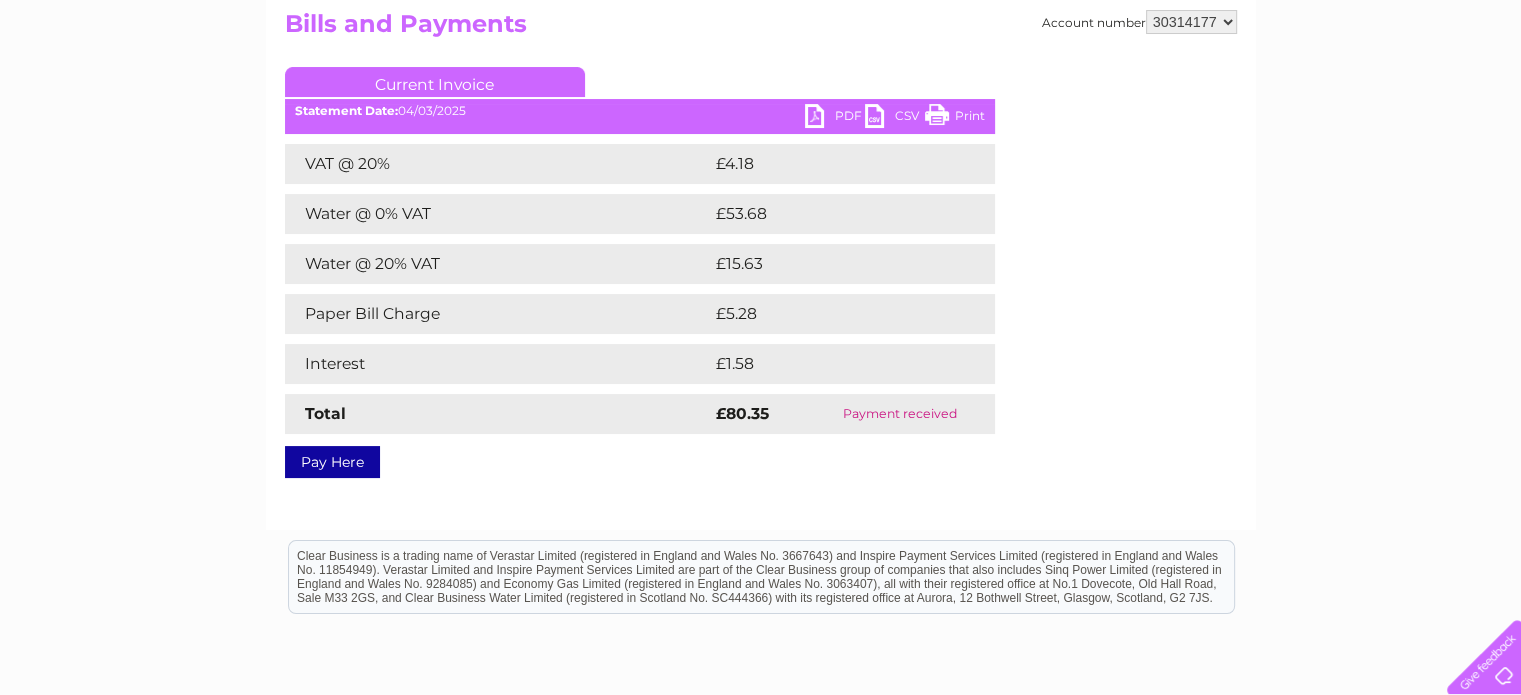 scroll, scrollTop: 200, scrollLeft: 0, axis: vertical 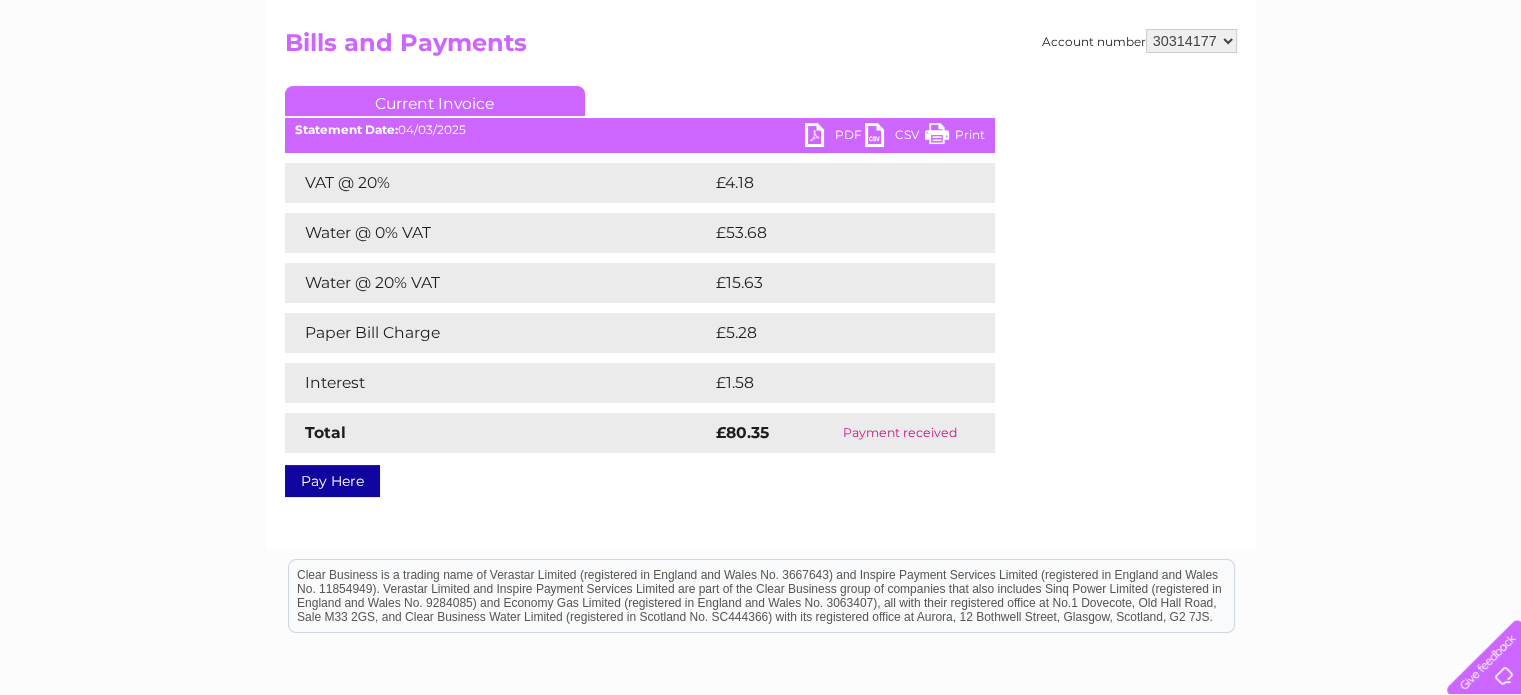 click on "PDF" at bounding box center (835, 137) 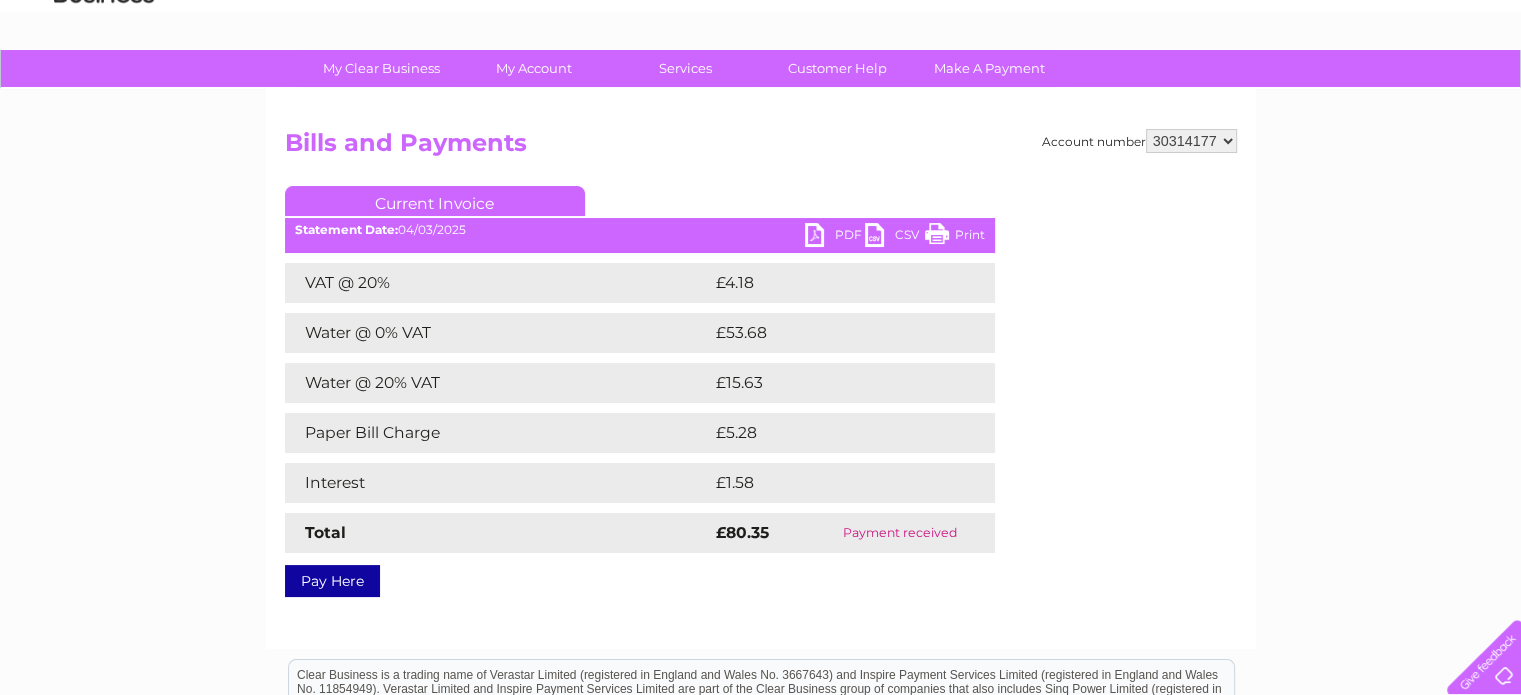 scroll, scrollTop: 100, scrollLeft: 0, axis: vertical 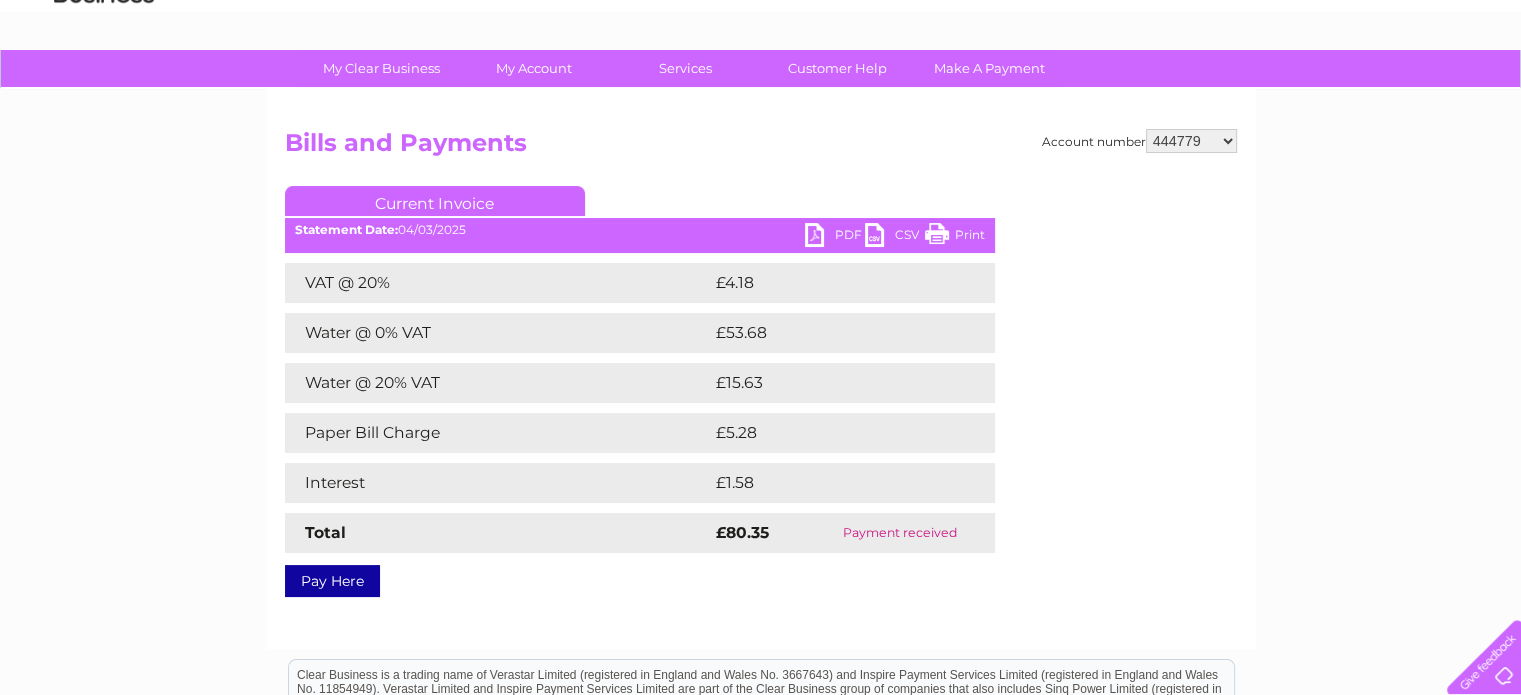 click on "[PHONE]
[PHONE]
[PHONE]" at bounding box center (1191, 141) 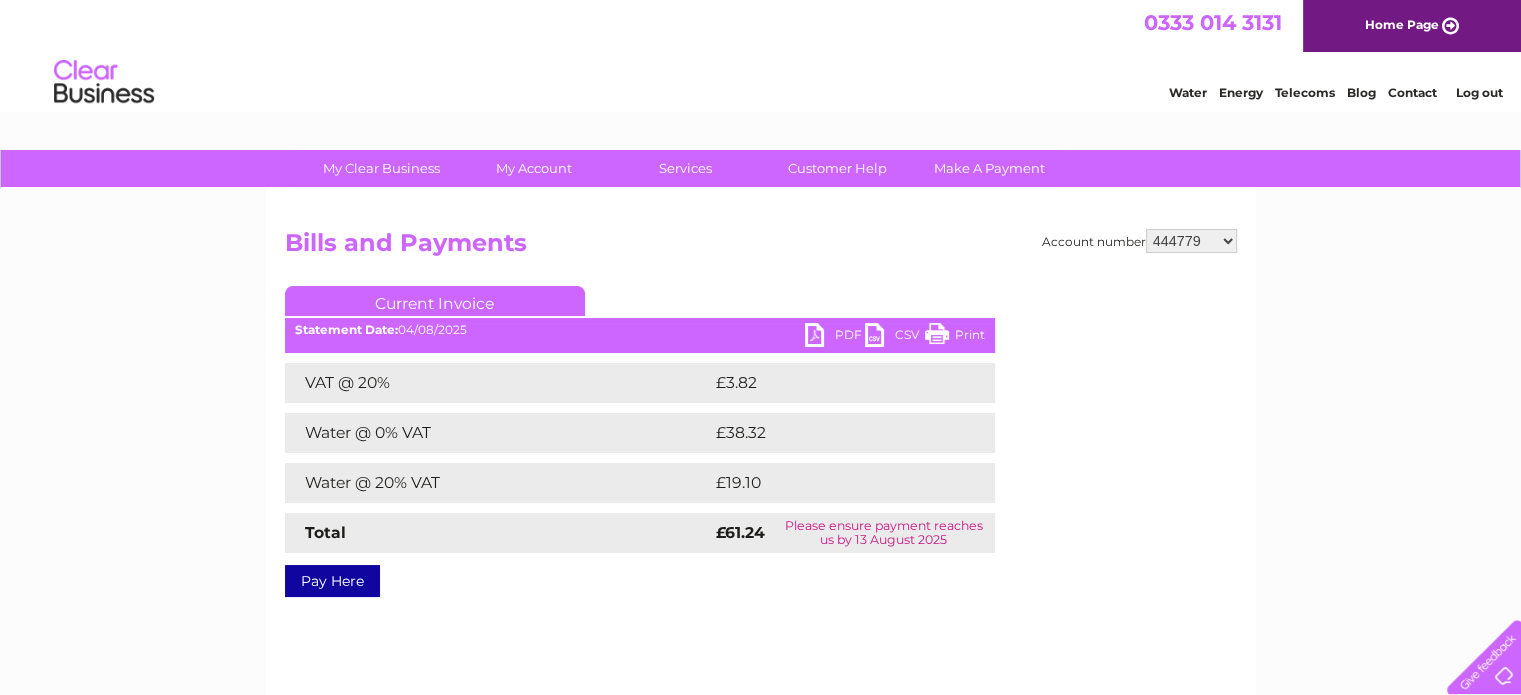 scroll, scrollTop: 0, scrollLeft: 0, axis: both 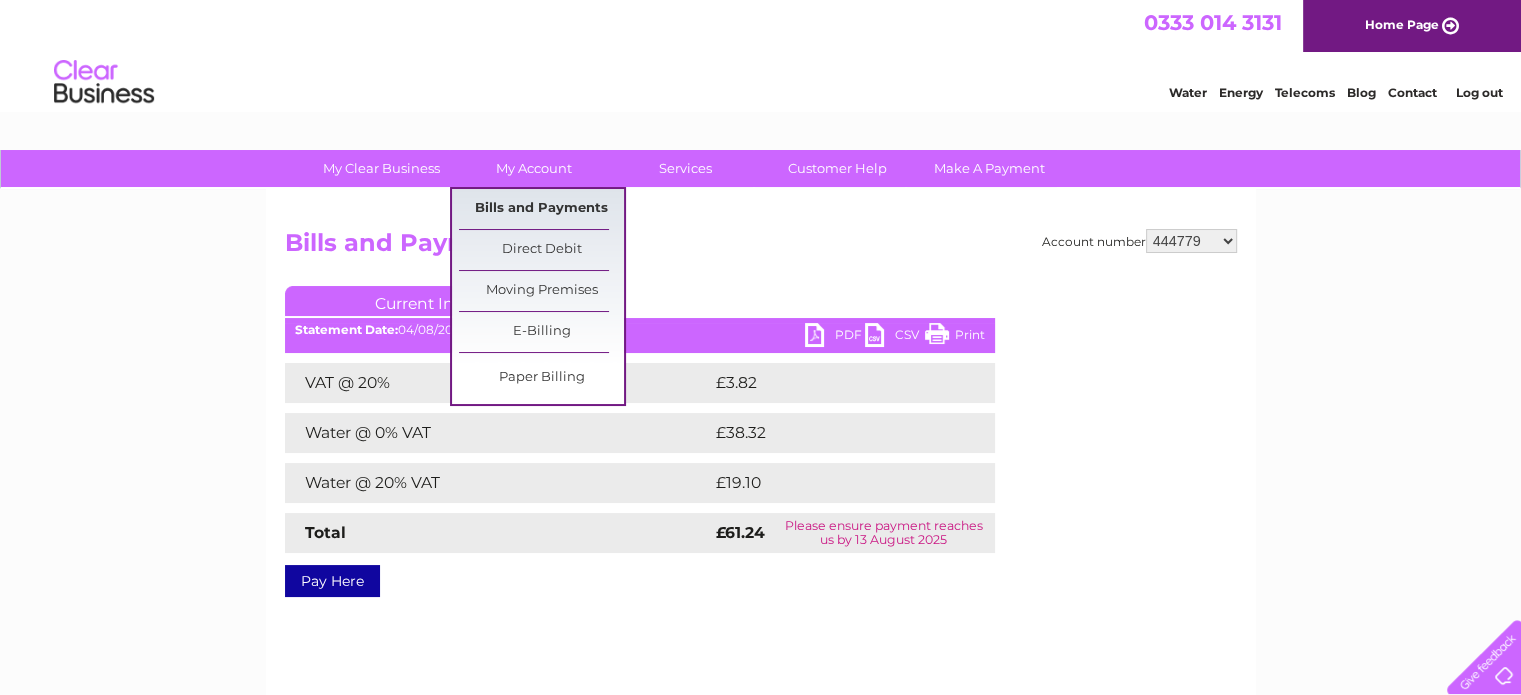 click on "Bills and Payments" at bounding box center [541, 209] 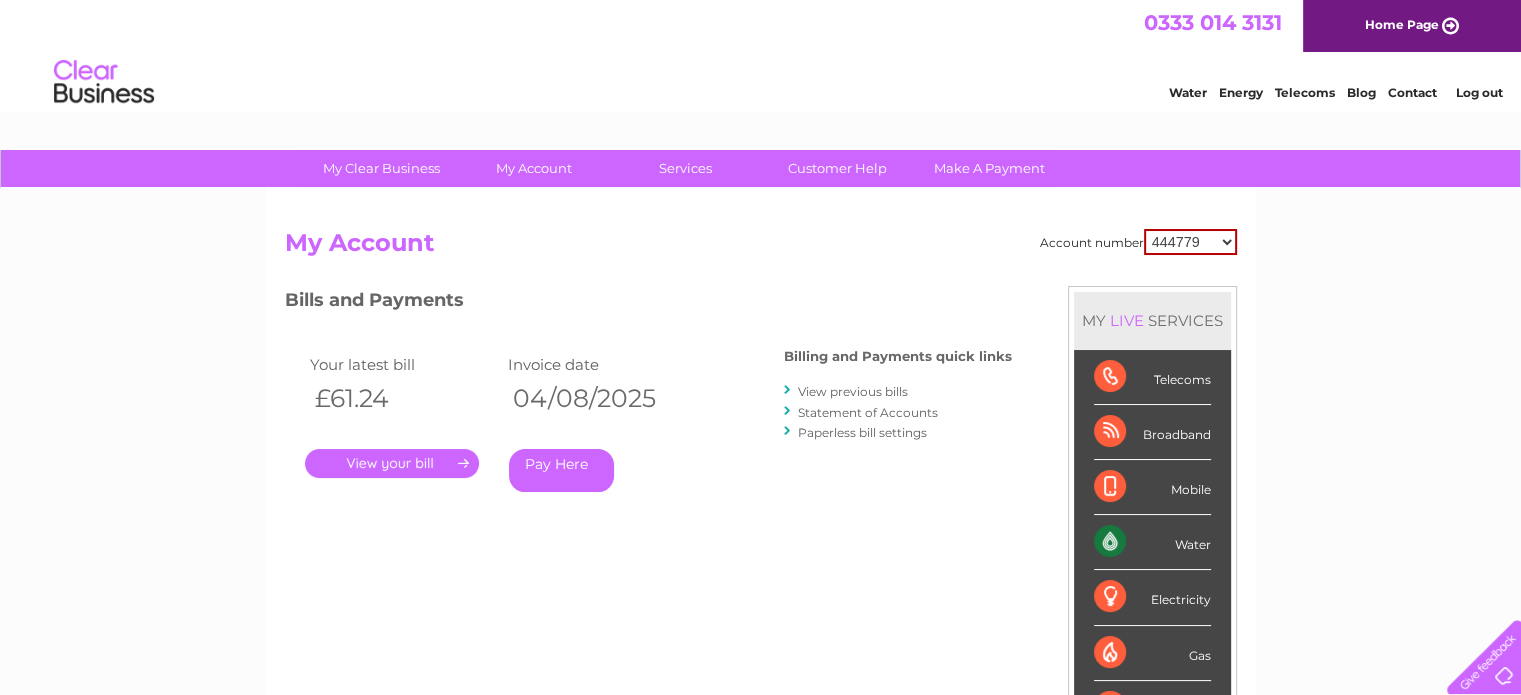 scroll, scrollTop: 0, scrollLeft: 0, axis: both 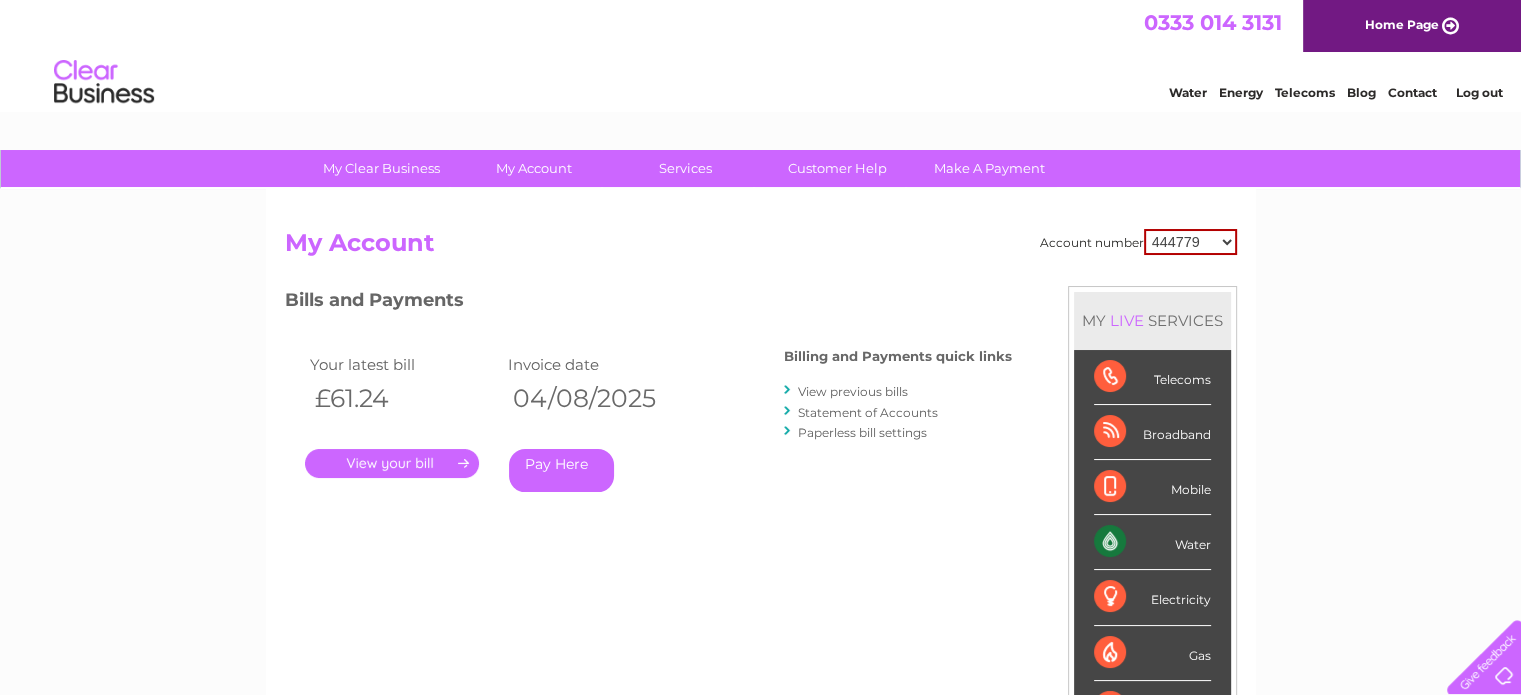 click on "View previous bills" at bounding box center (853, 391) 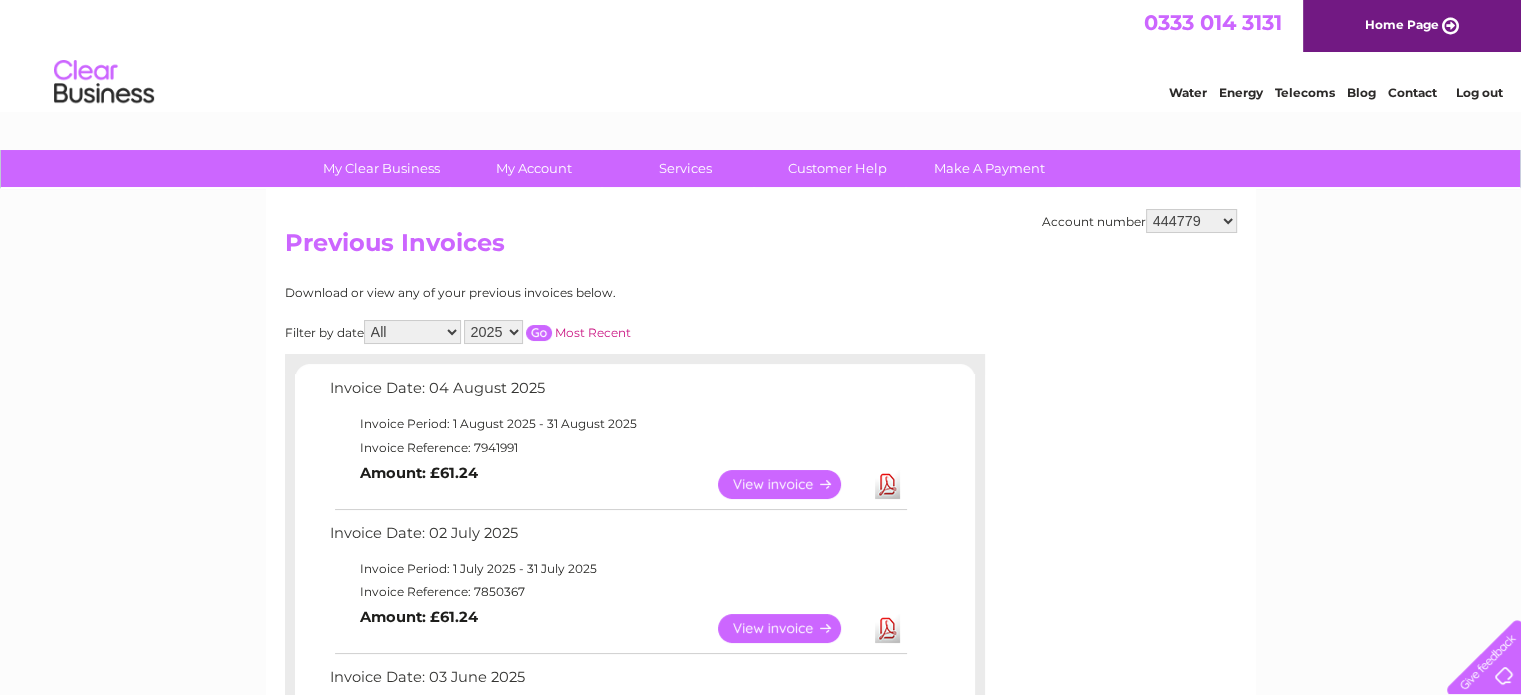 scroll, scrollTop: 0, scrollLeft: 0, axis: both 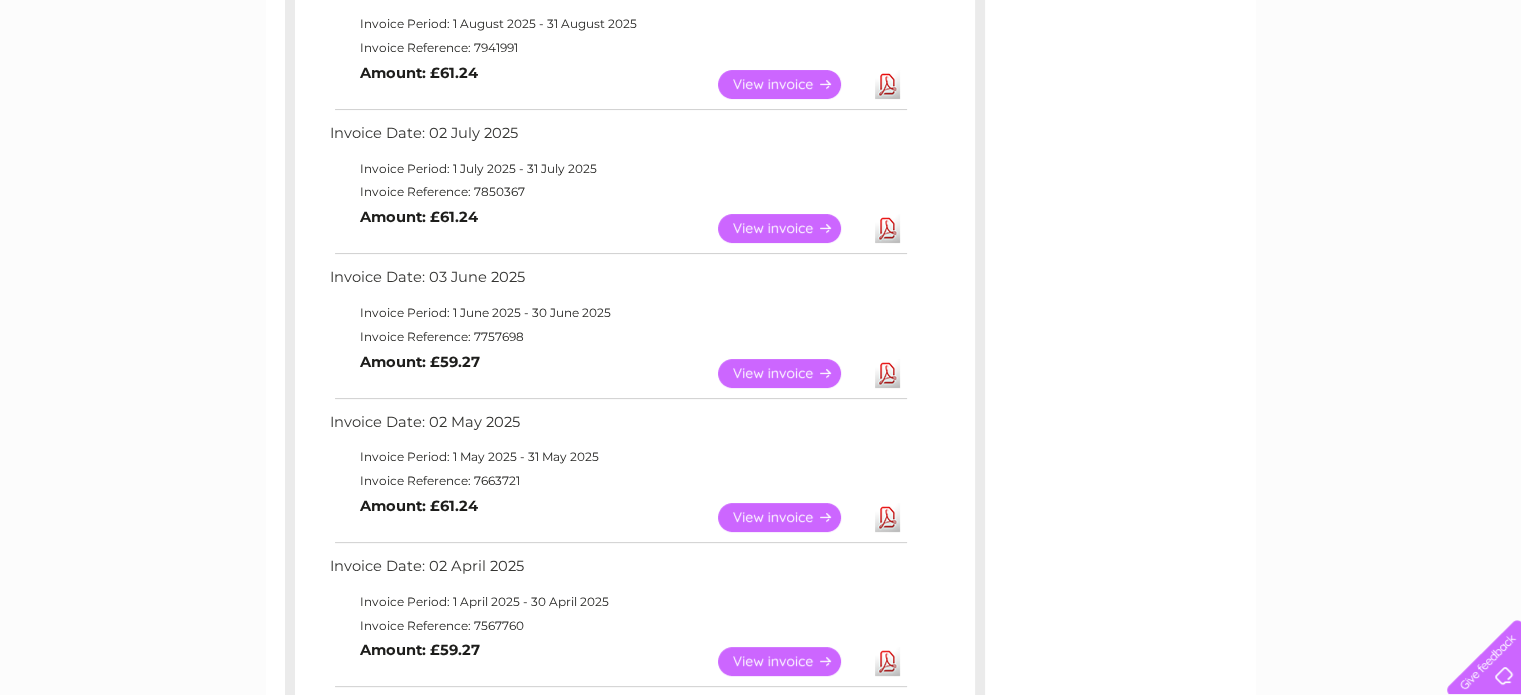 drag, startPoint x: 859, startPoint y: 411, endPoint x: 994, endPoint y: 365, distance: 142.62187 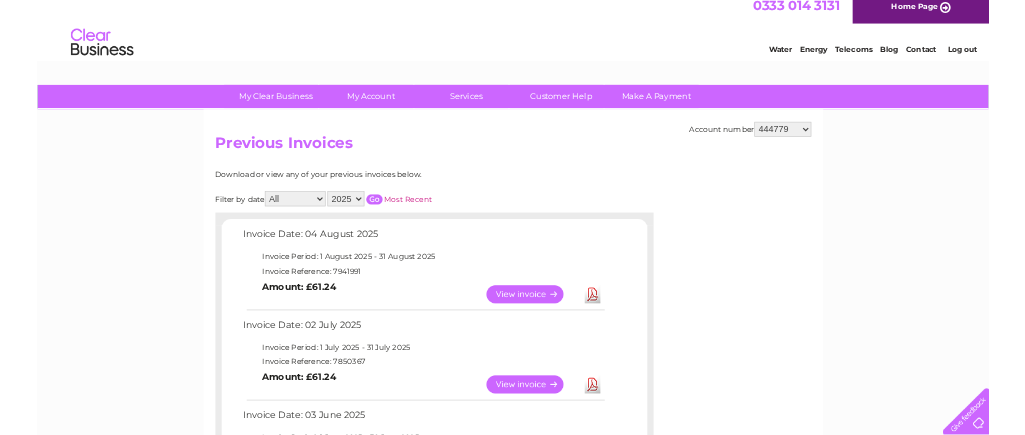 scroll, scrollTop: 0, scrollLeft: 0, axis: both 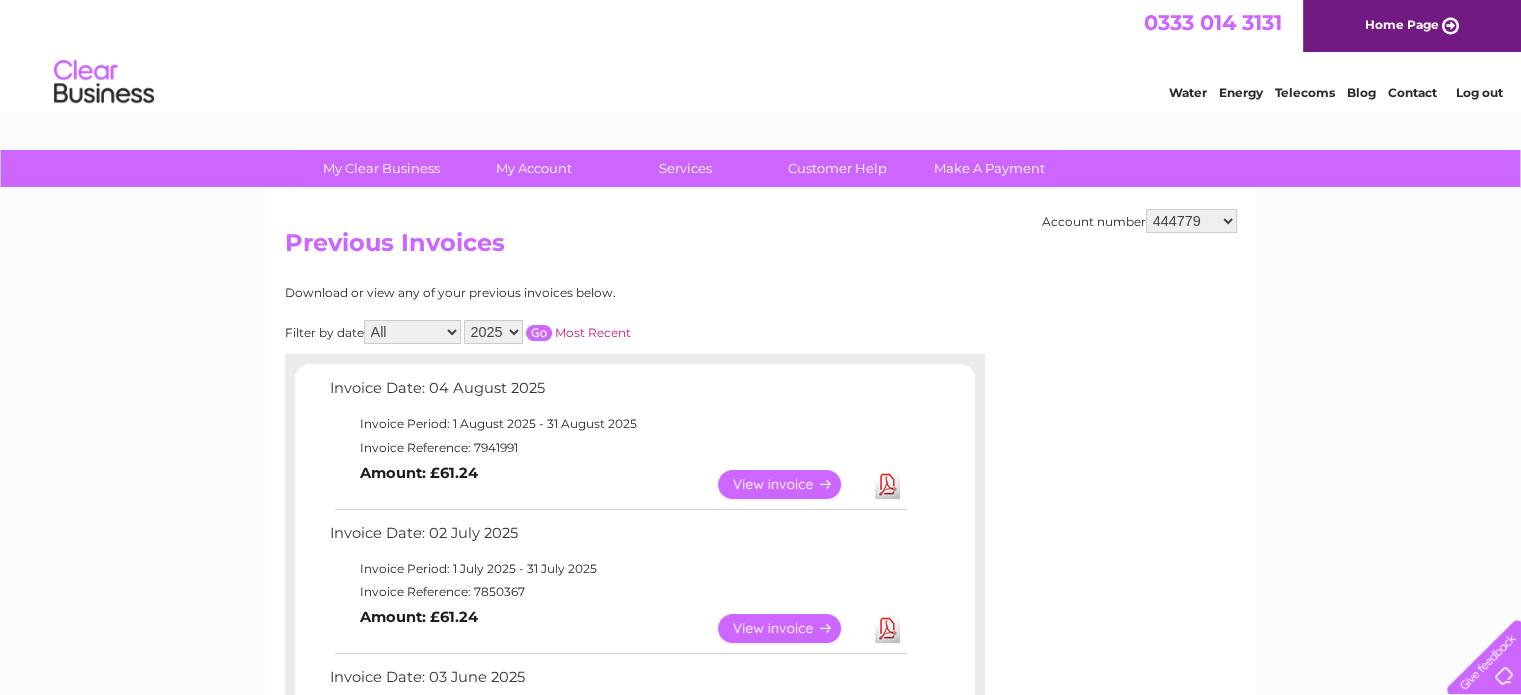 click on "[PHONE]
[PHONE]
[PHONE]" at bounding box center (1191, 221) 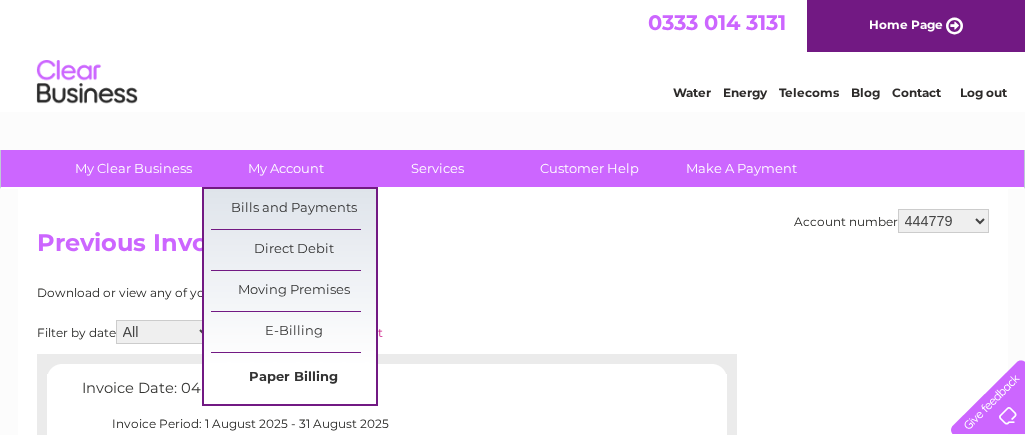 click on "Paper Billing" at bounding box center [293, 378] 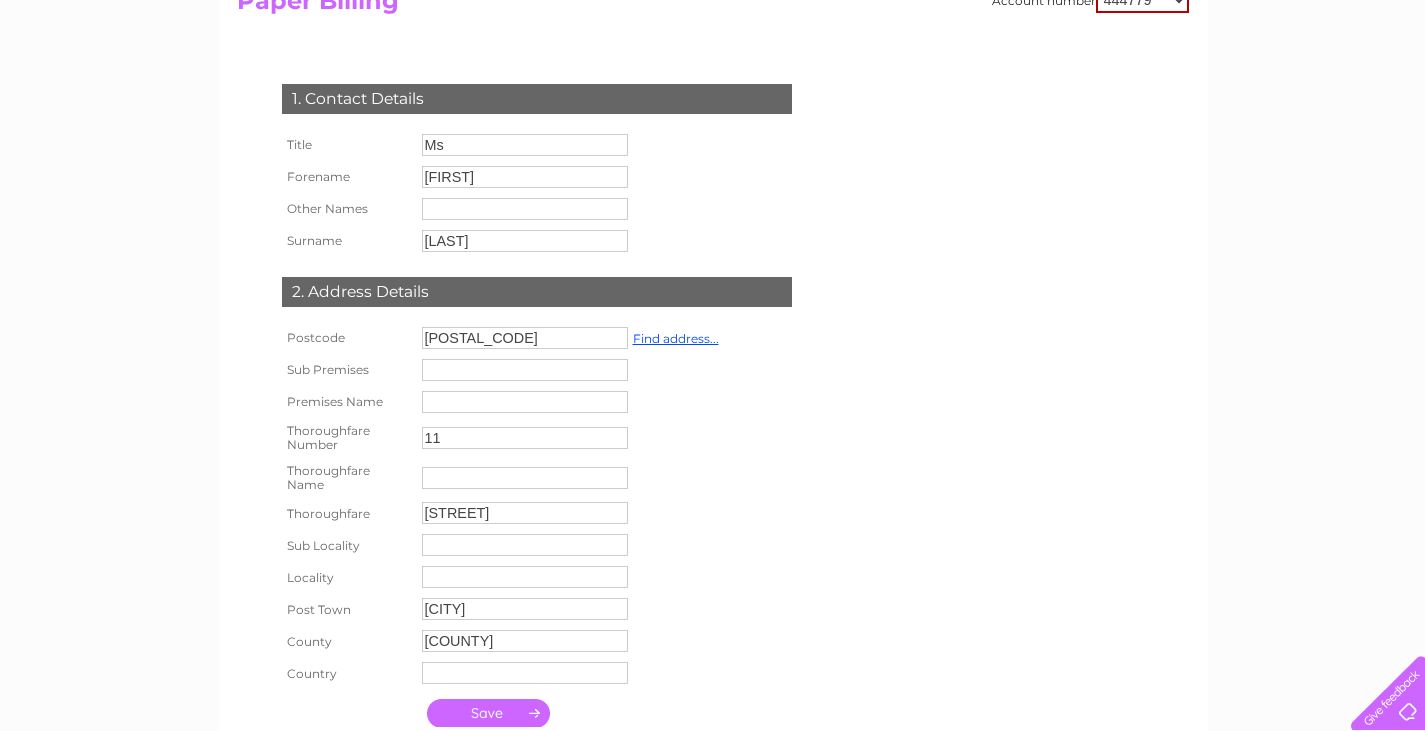 scroll, scrollTop: 65, scrollLeft: 0, axis: vertical 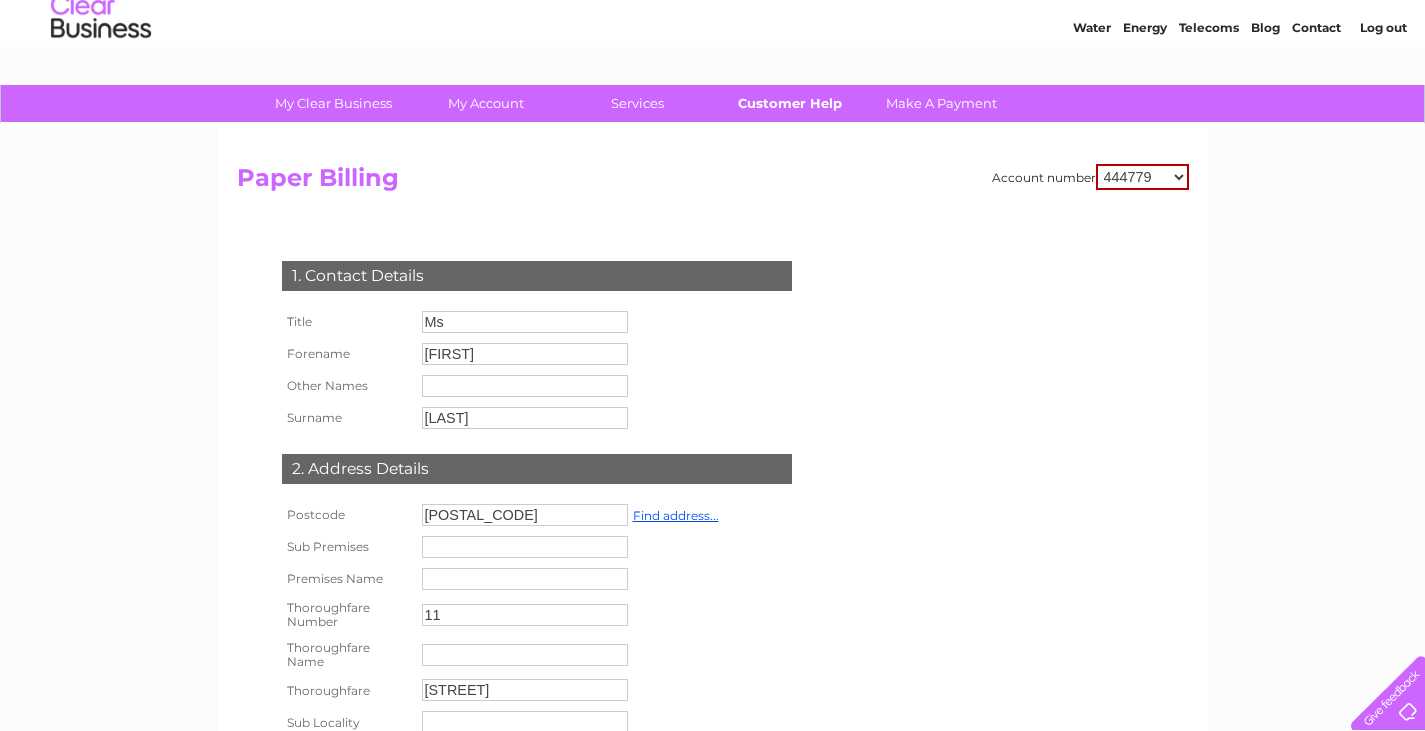 click on "Customer Help" at bounding box center [789, 103] 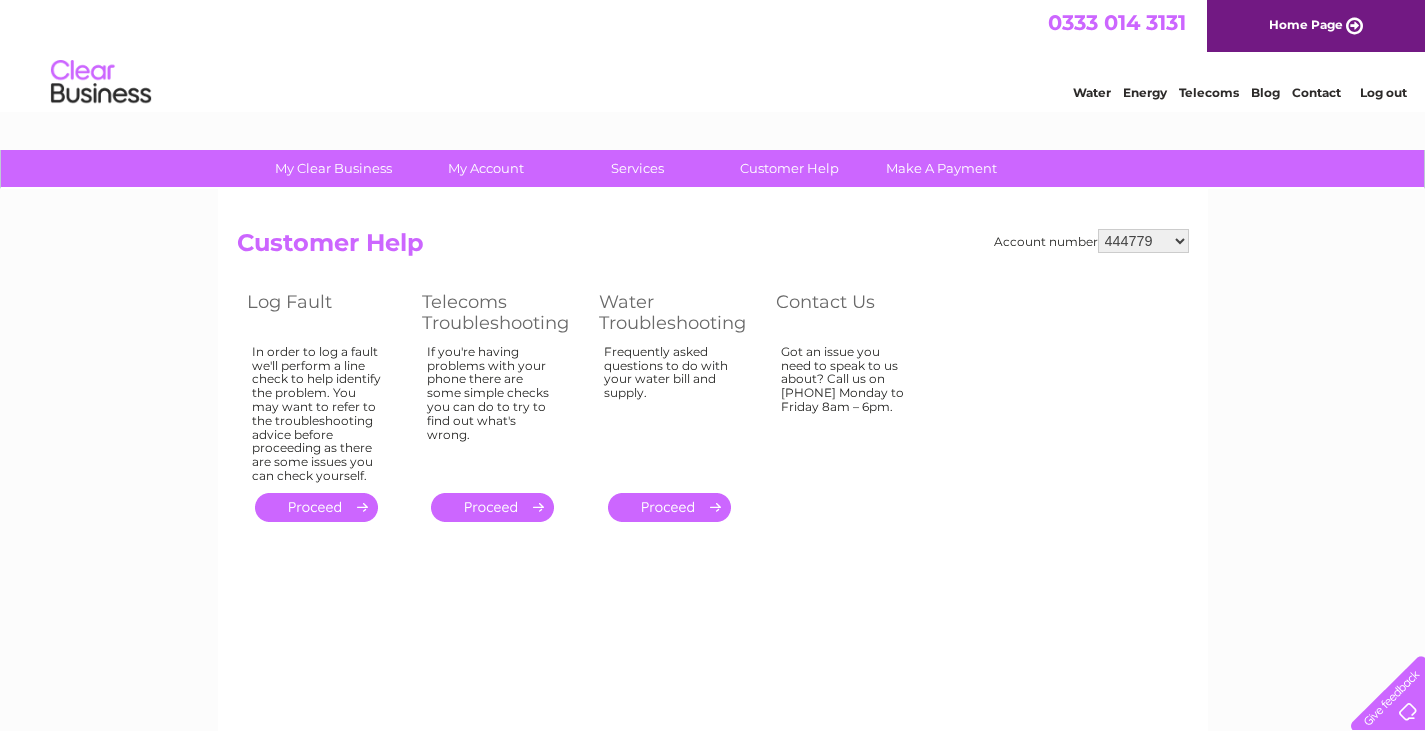 scroll, scrollTop: 0, scrollLeft: 0, axis: both 